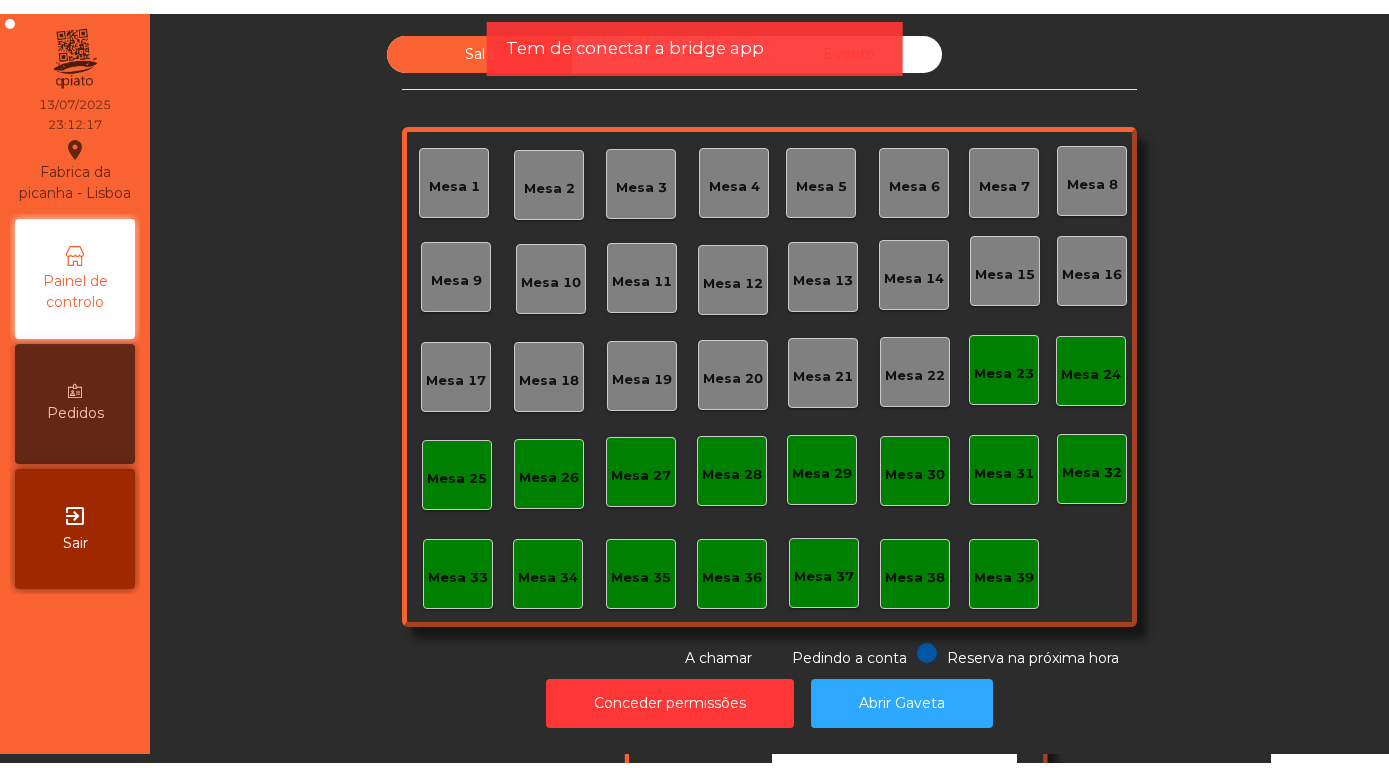 scroll, scrollTop: 0, scrollLeft: 0, axis: both 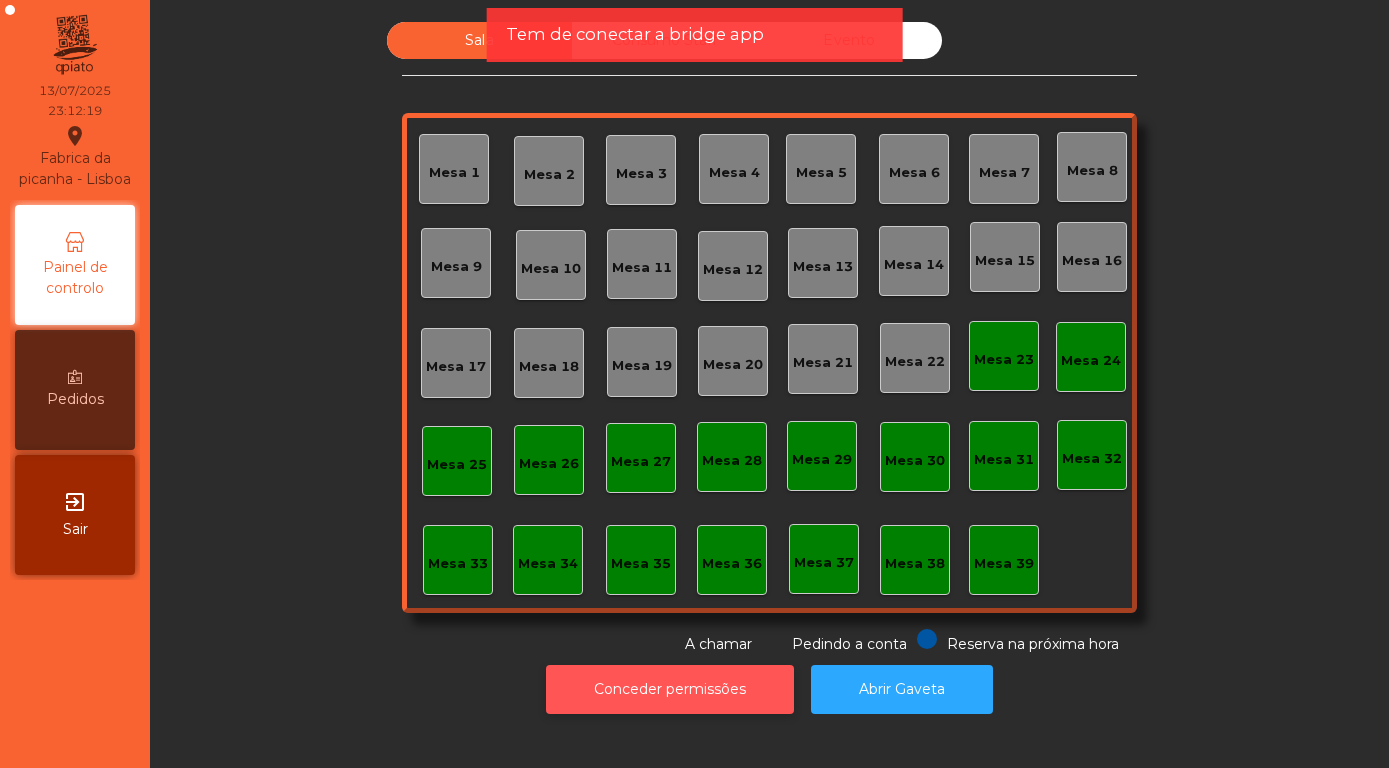 click on "Conceder permissões" 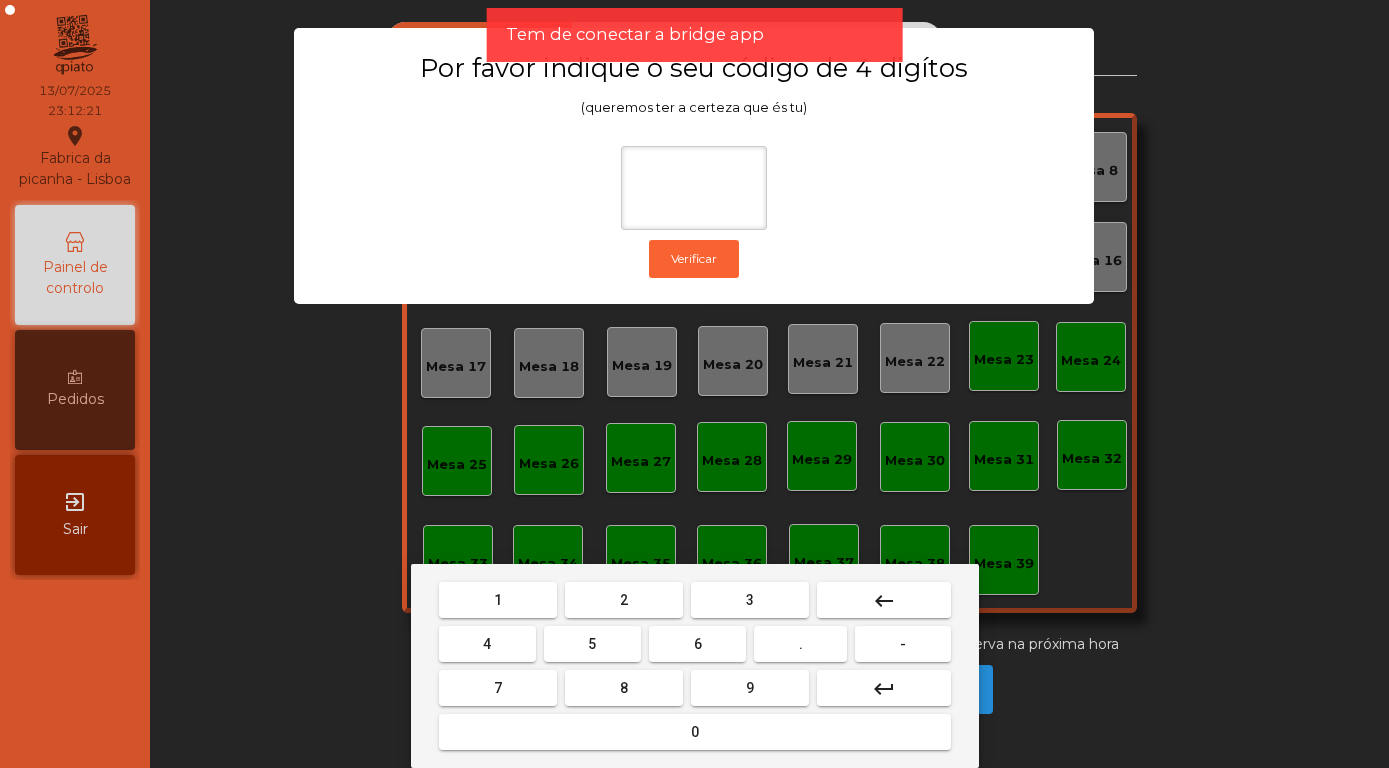 click on "8" at bounding box center (624, 688) 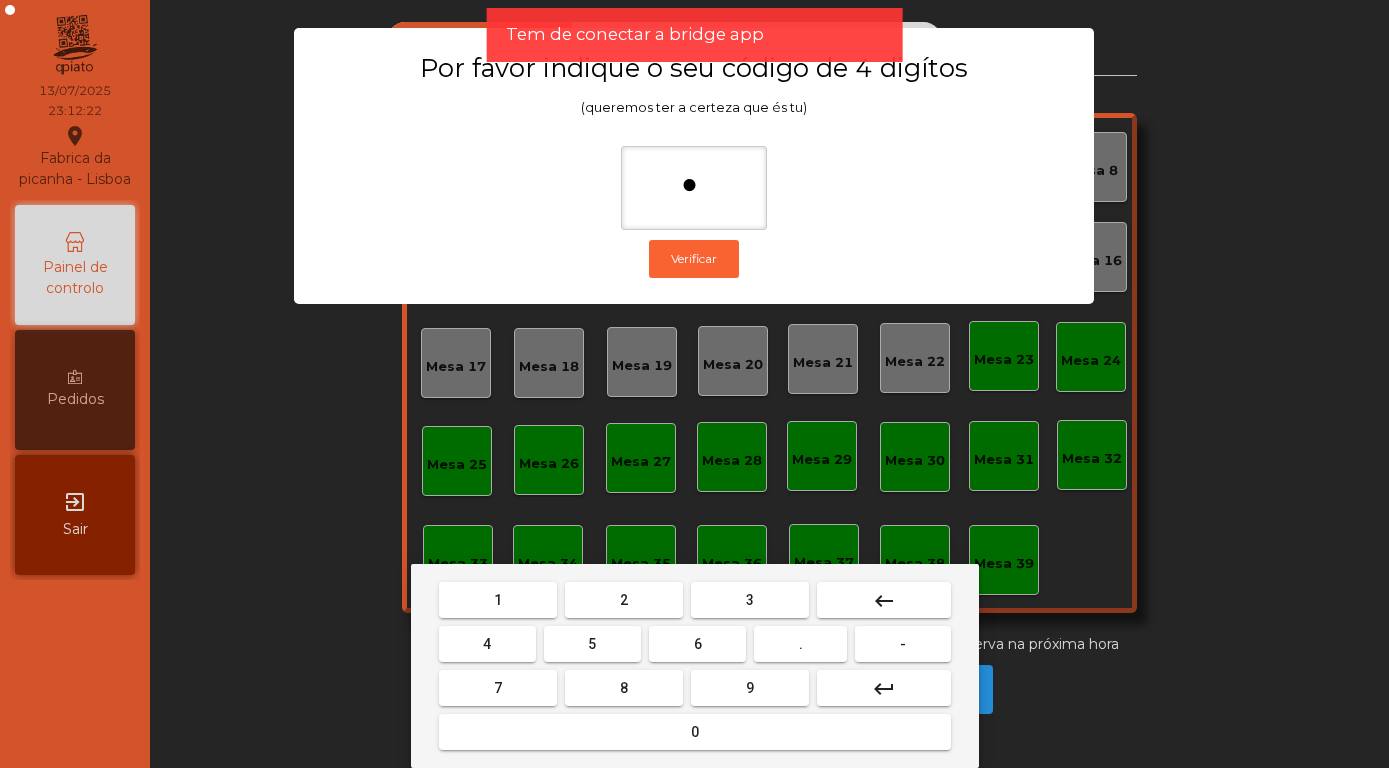click on "4" at bounding box center [487, 644] 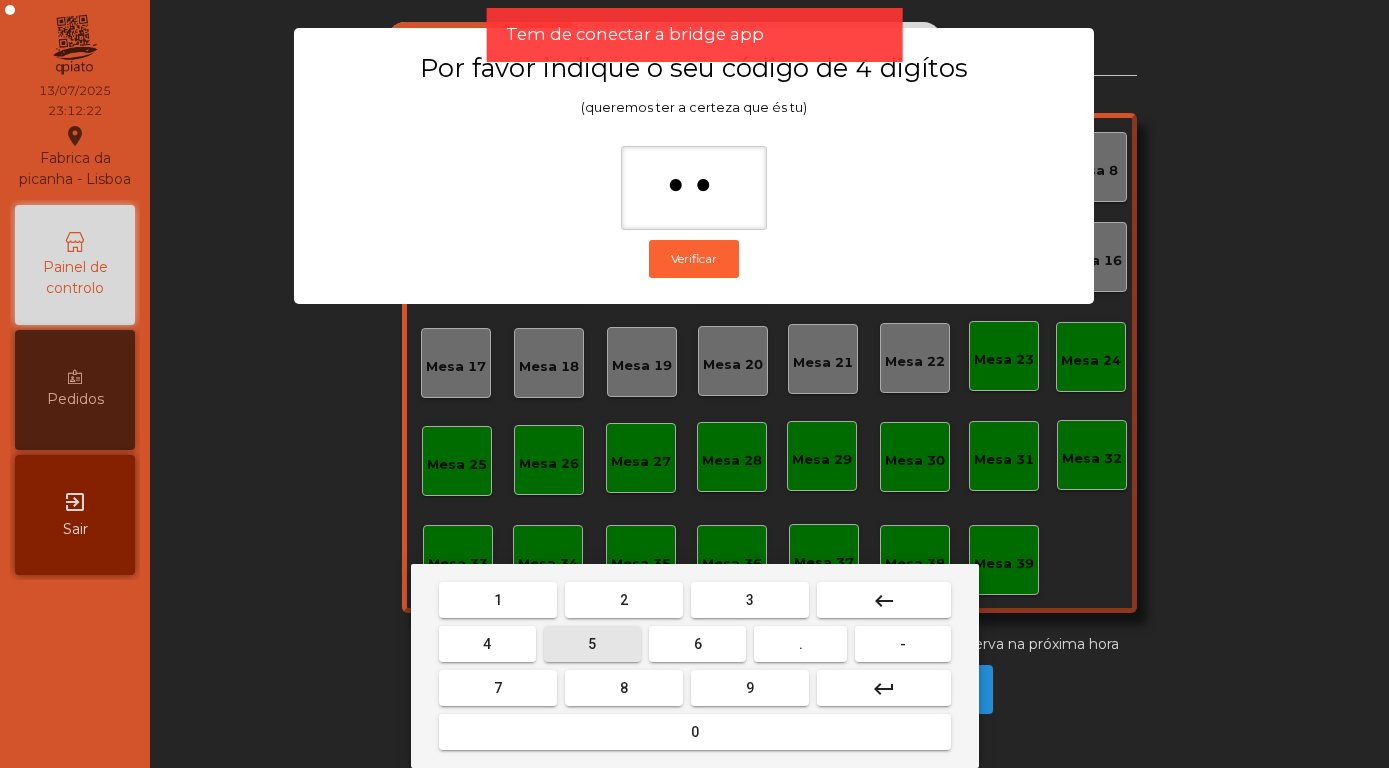 click on "5" at bounding box center [592, 644] 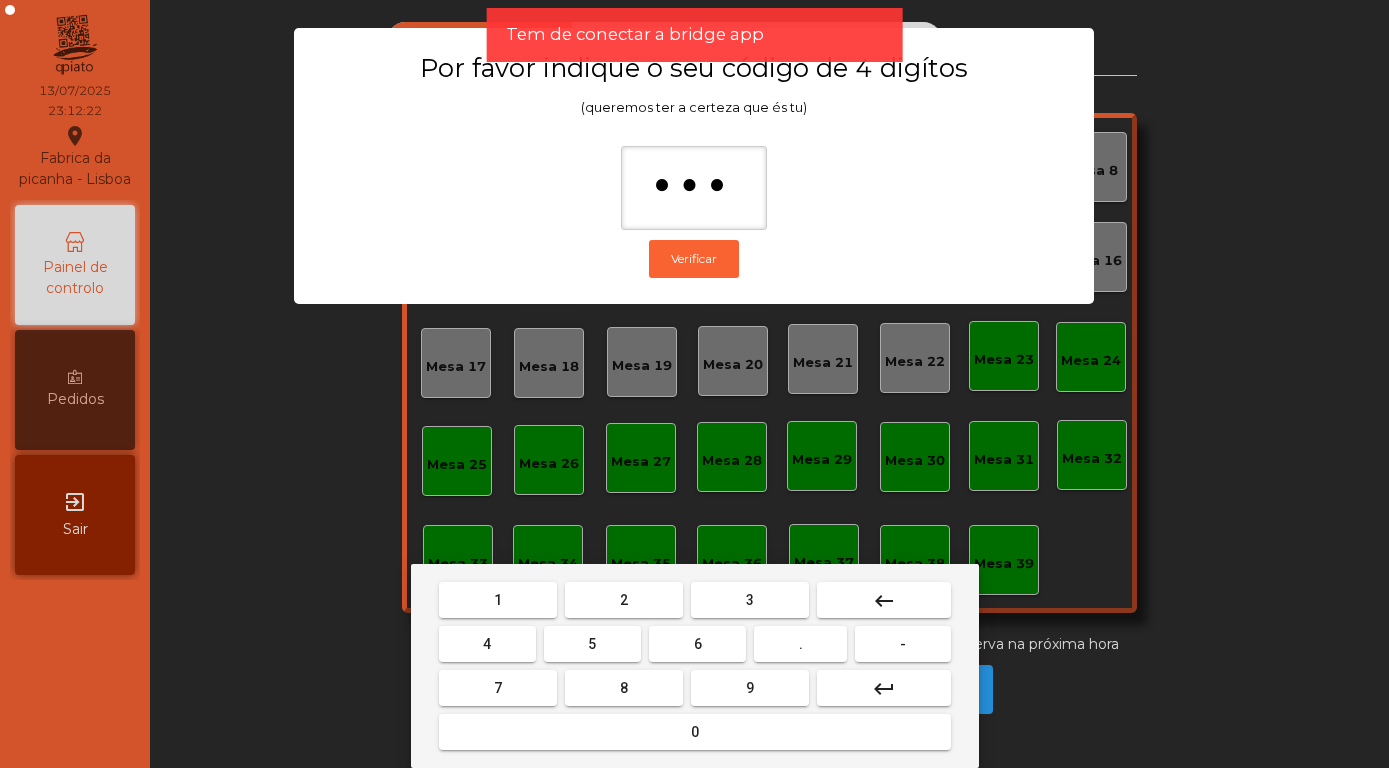 click on "7" at bounding box center [498, 688] 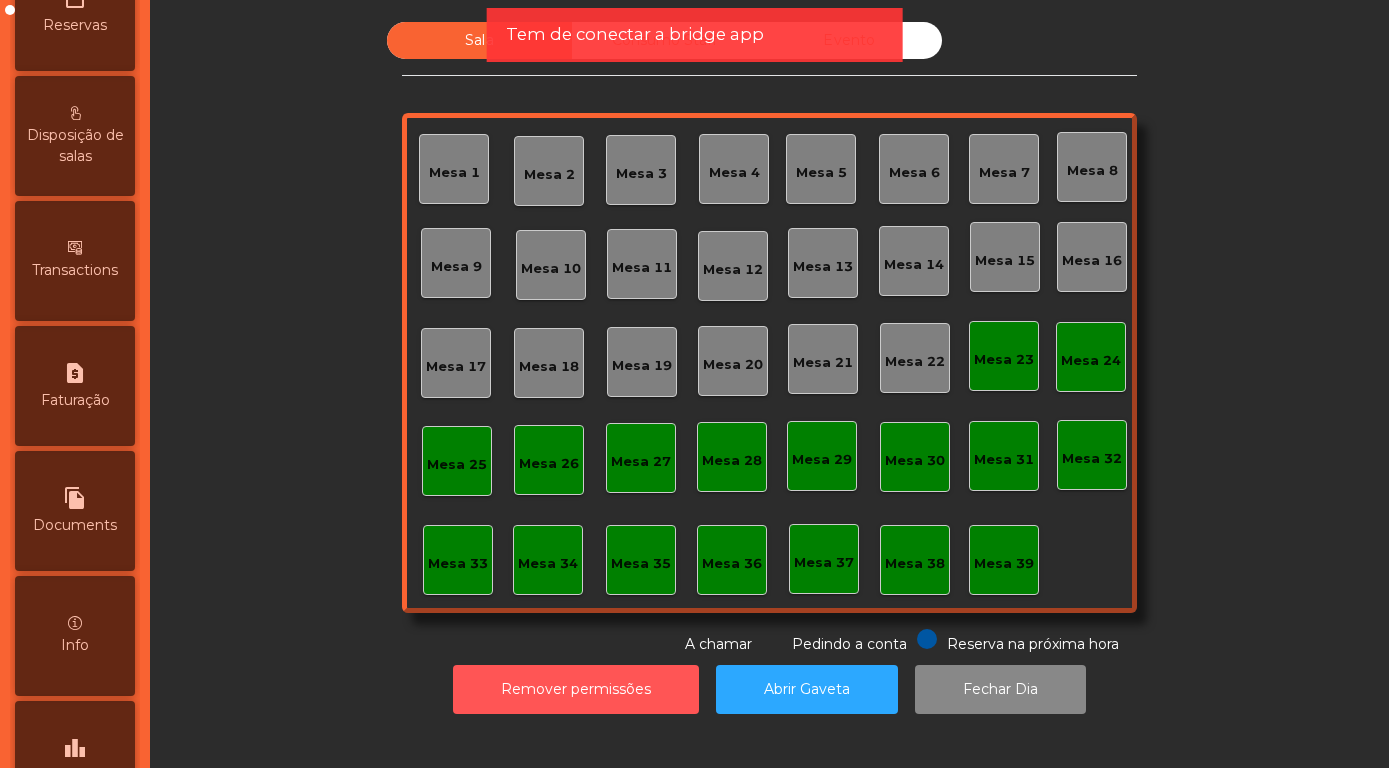 scroll, scrollTop: 948, scrollLeft: 0, axis: vertical 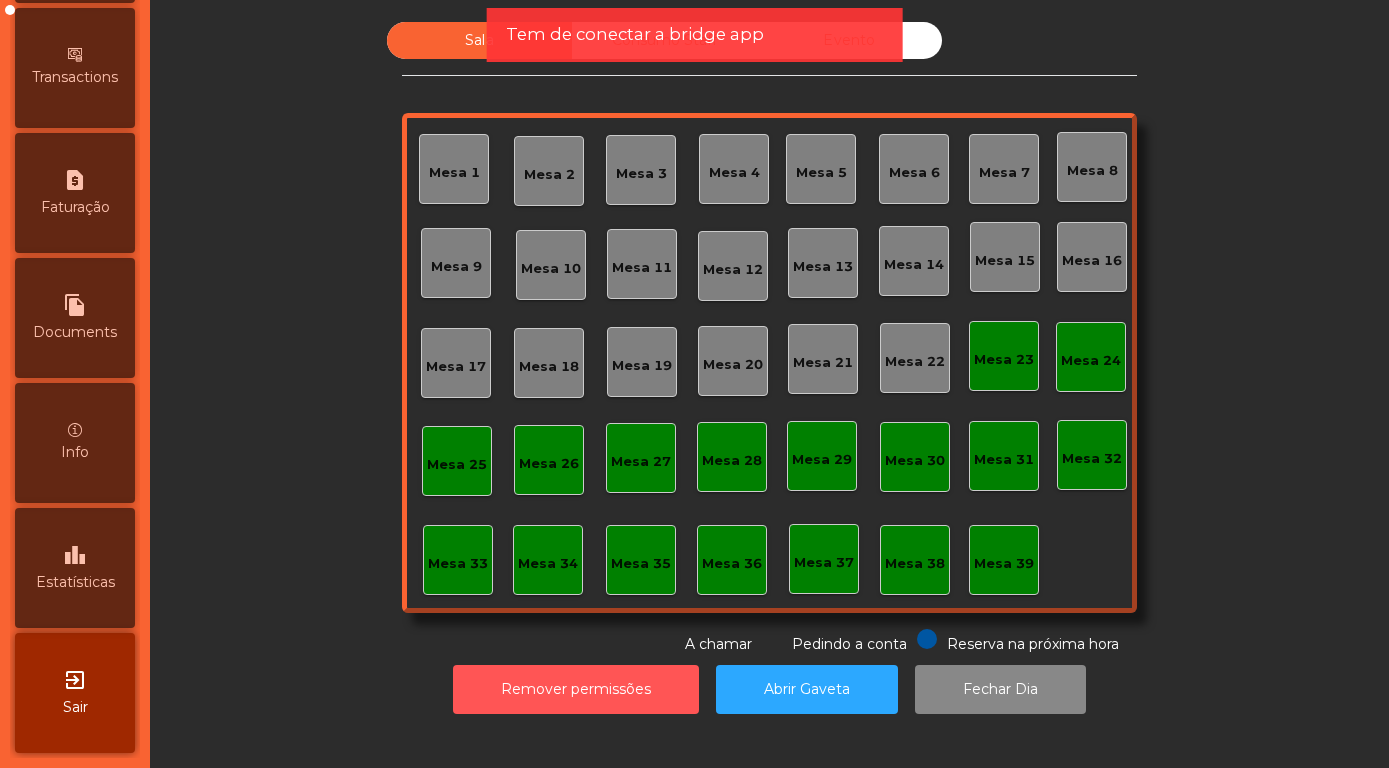 click on "leaderboard  Estatísticas" at bounding box center [75, 568] 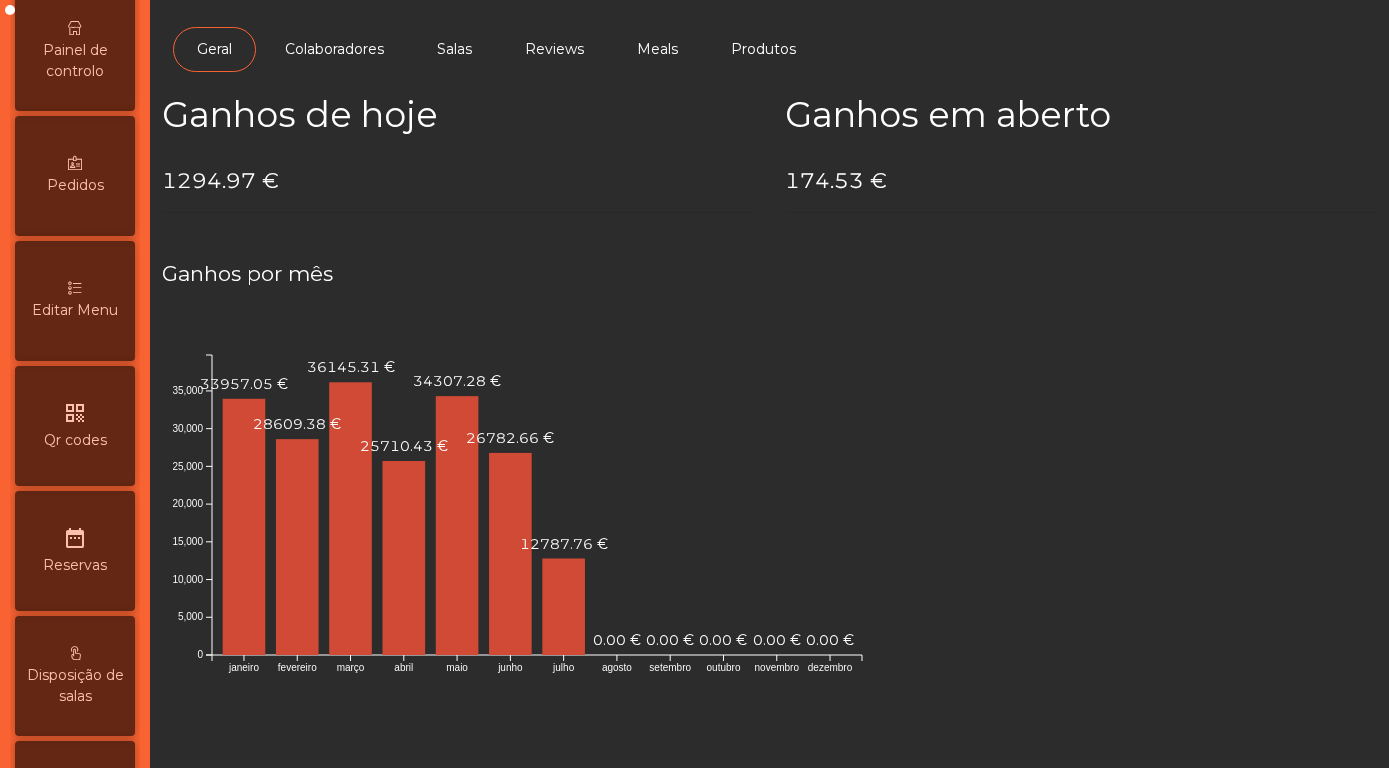 scroll, scrollTop: 0, scrollLeft: 0, axis: both 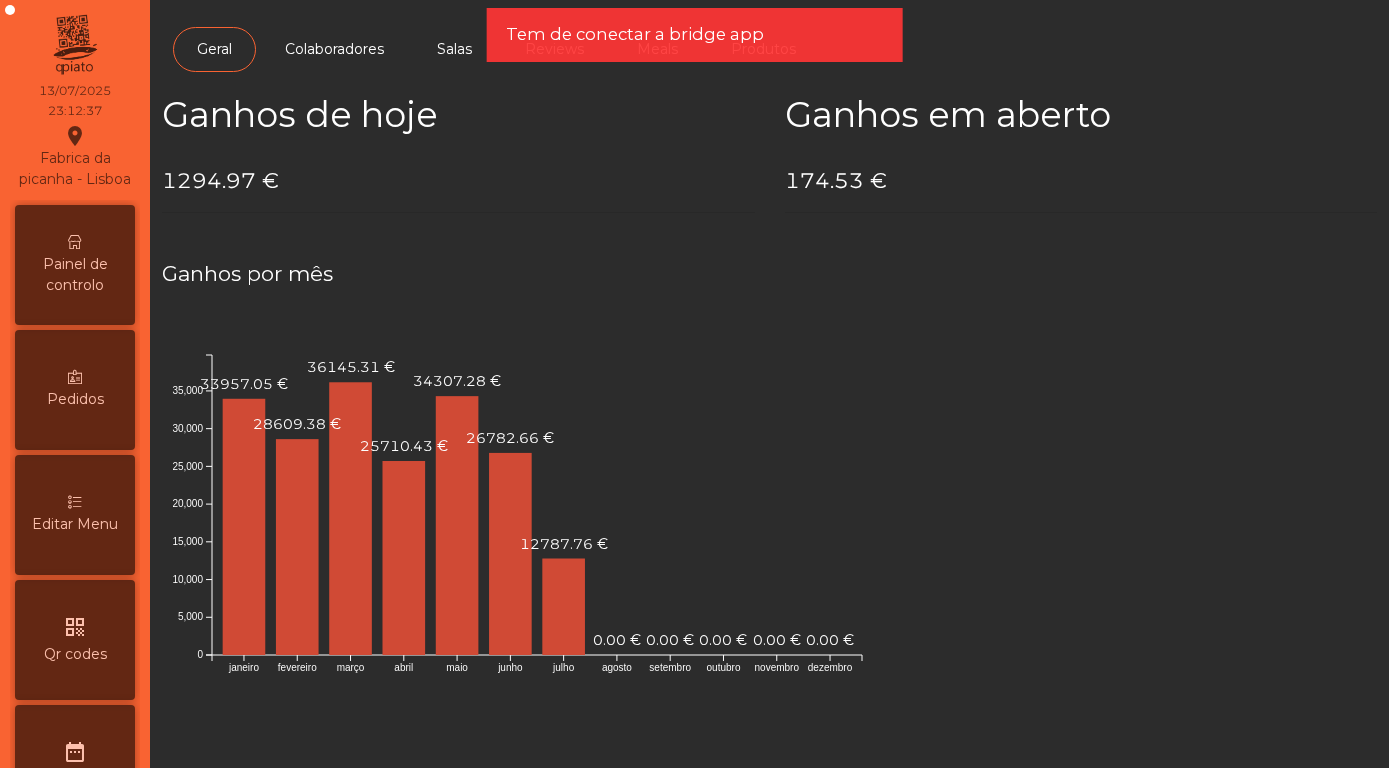 click on "Painel de controlo" at bounding box center [75, 275] 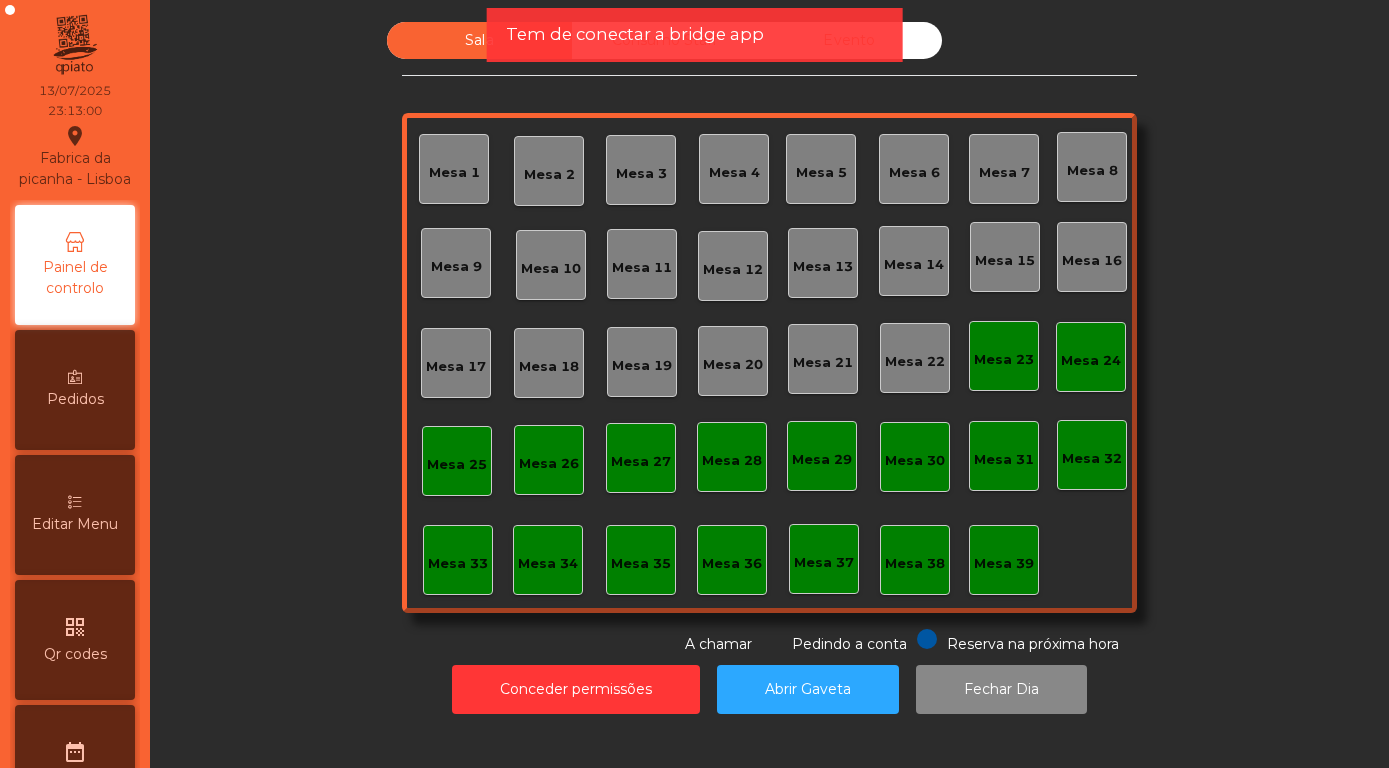 click on "Evento" 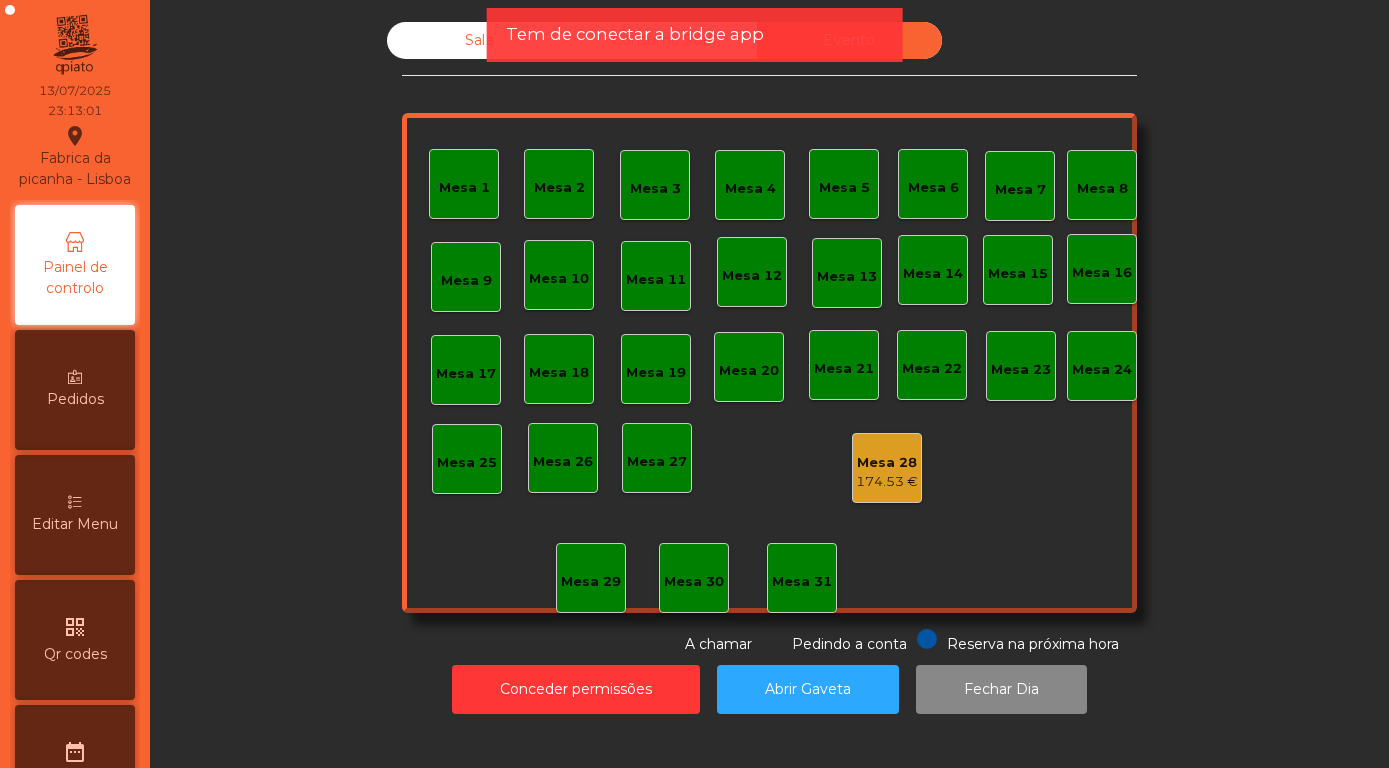 click on "174.53 €" 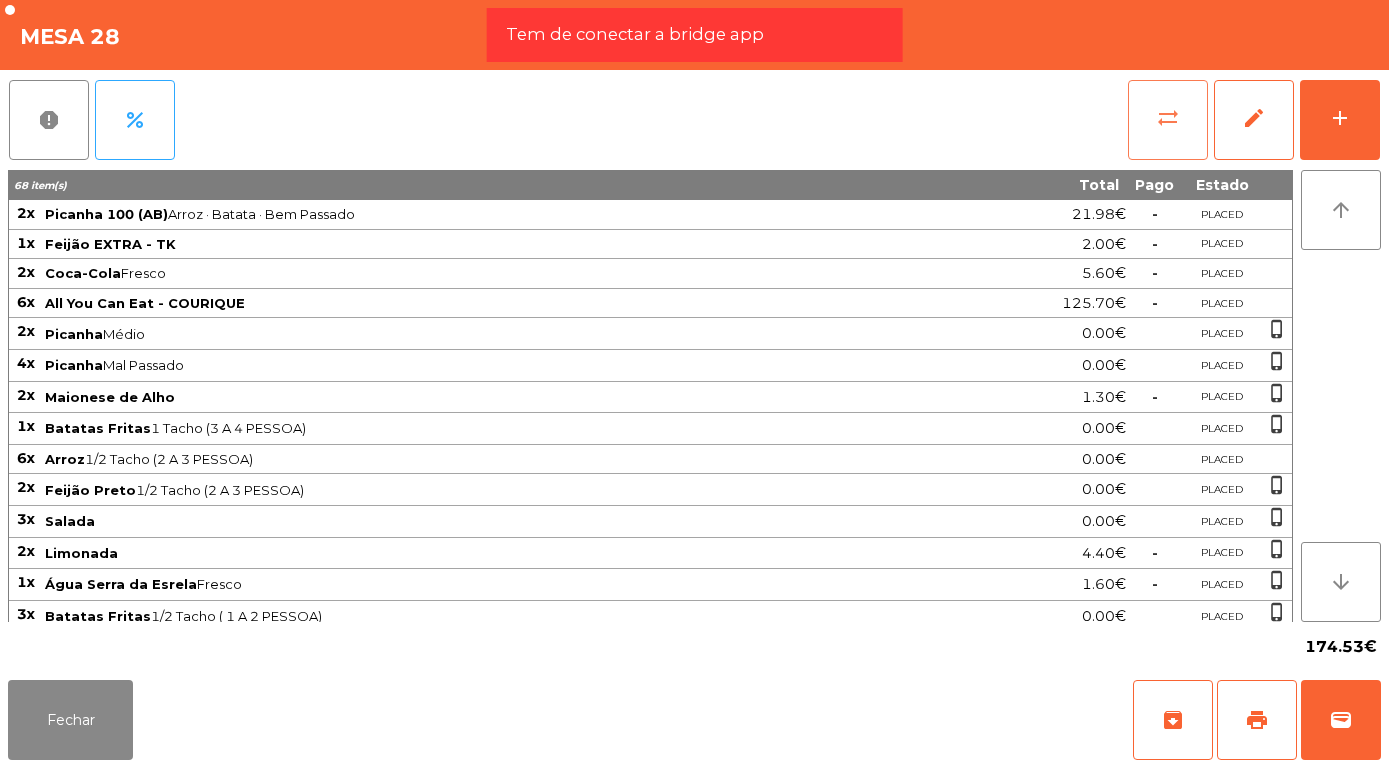 click on "sync_alt" 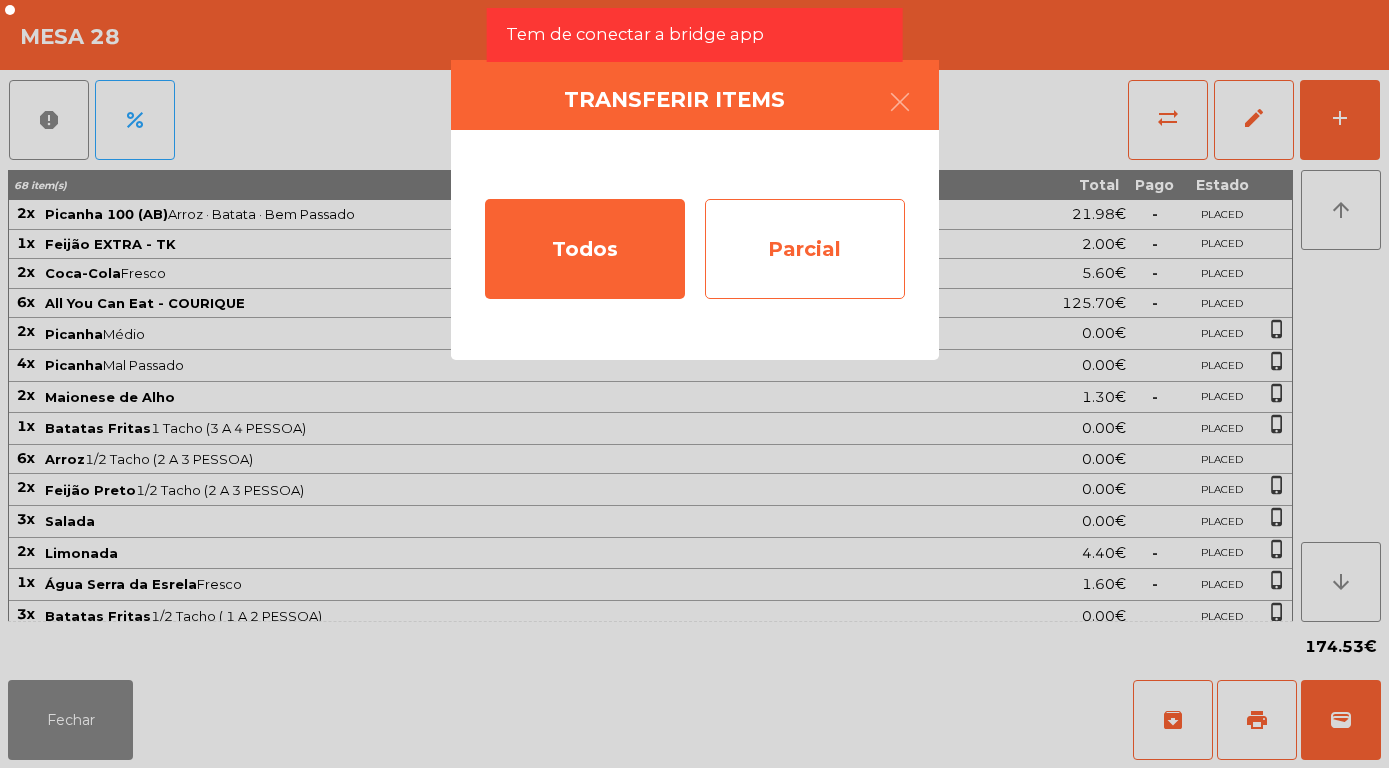 click on "Parcial" 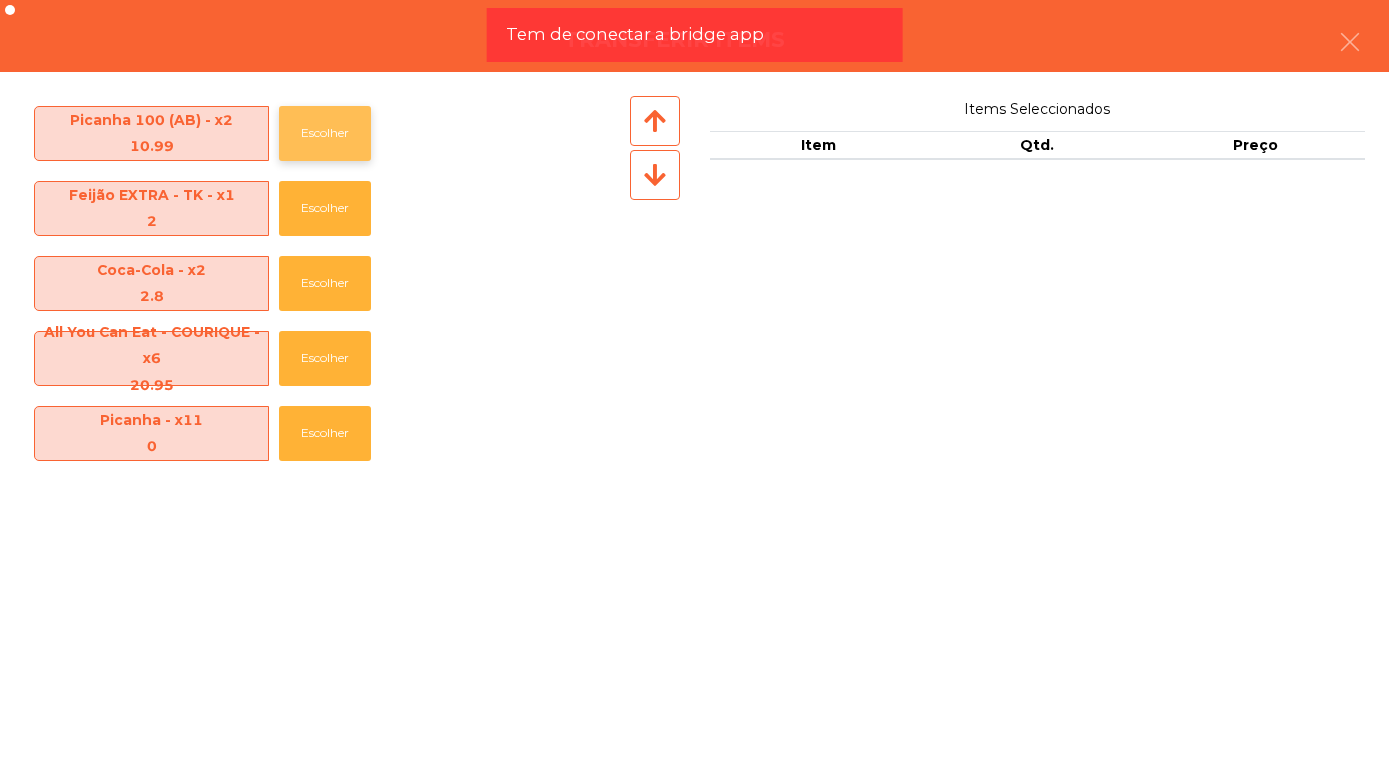 click on "Escolher" 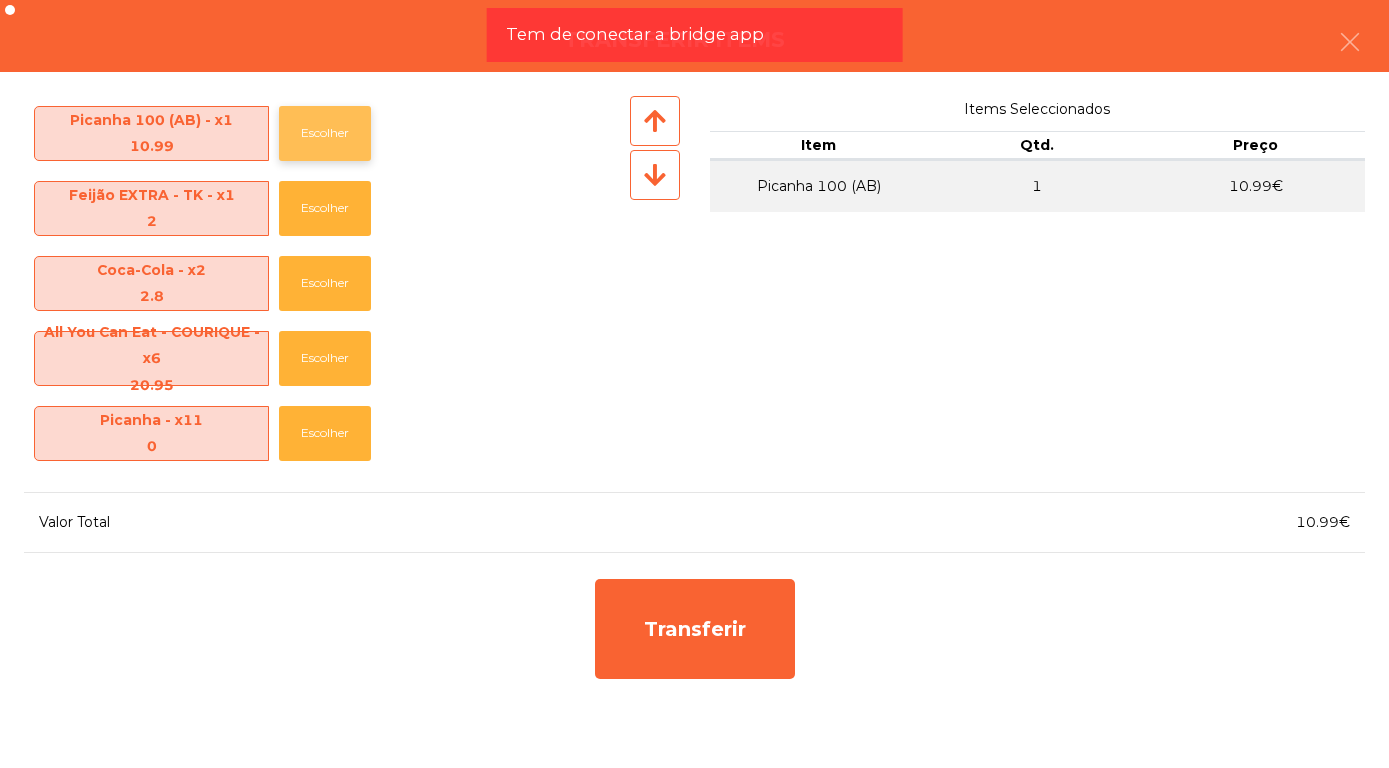 click on "Escolher" 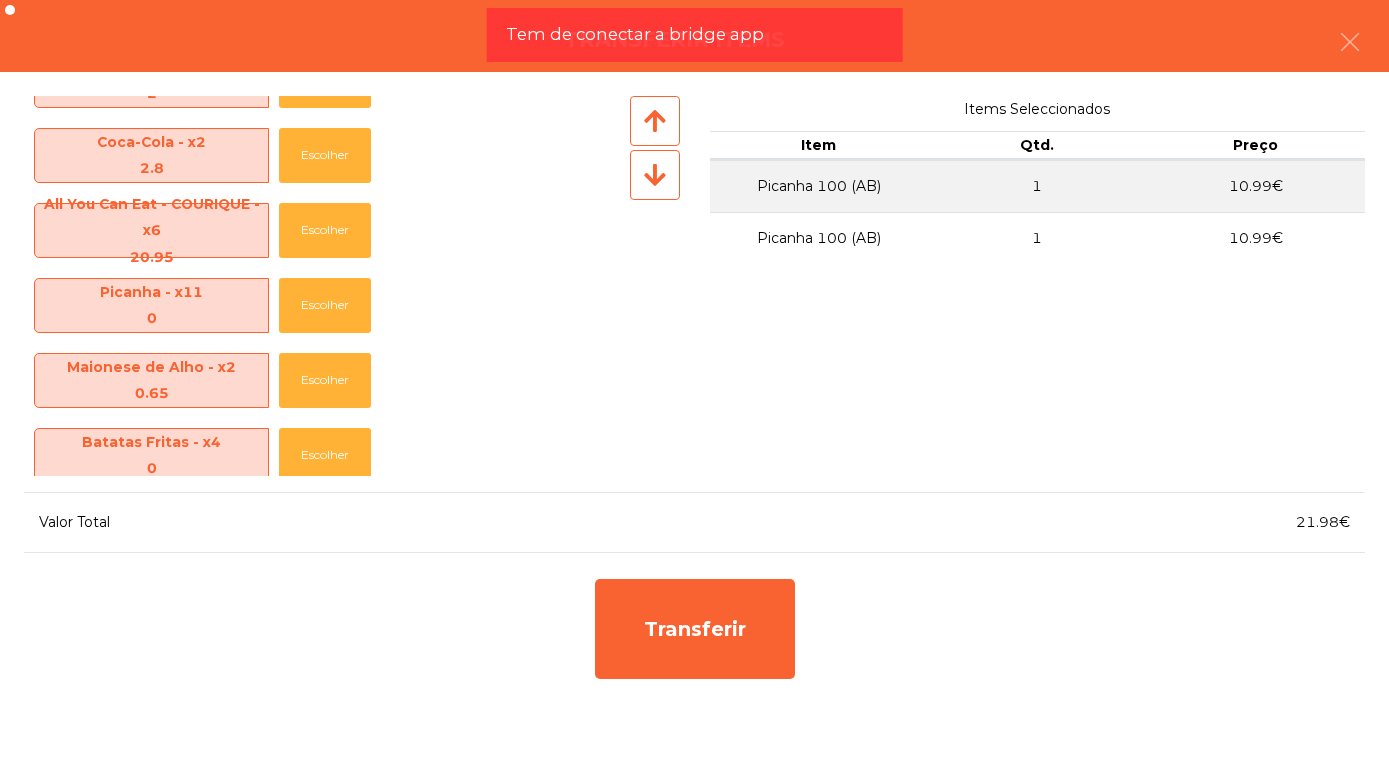 scroll, scrollTop: 53, scrollLeft: 0, axis: vertical 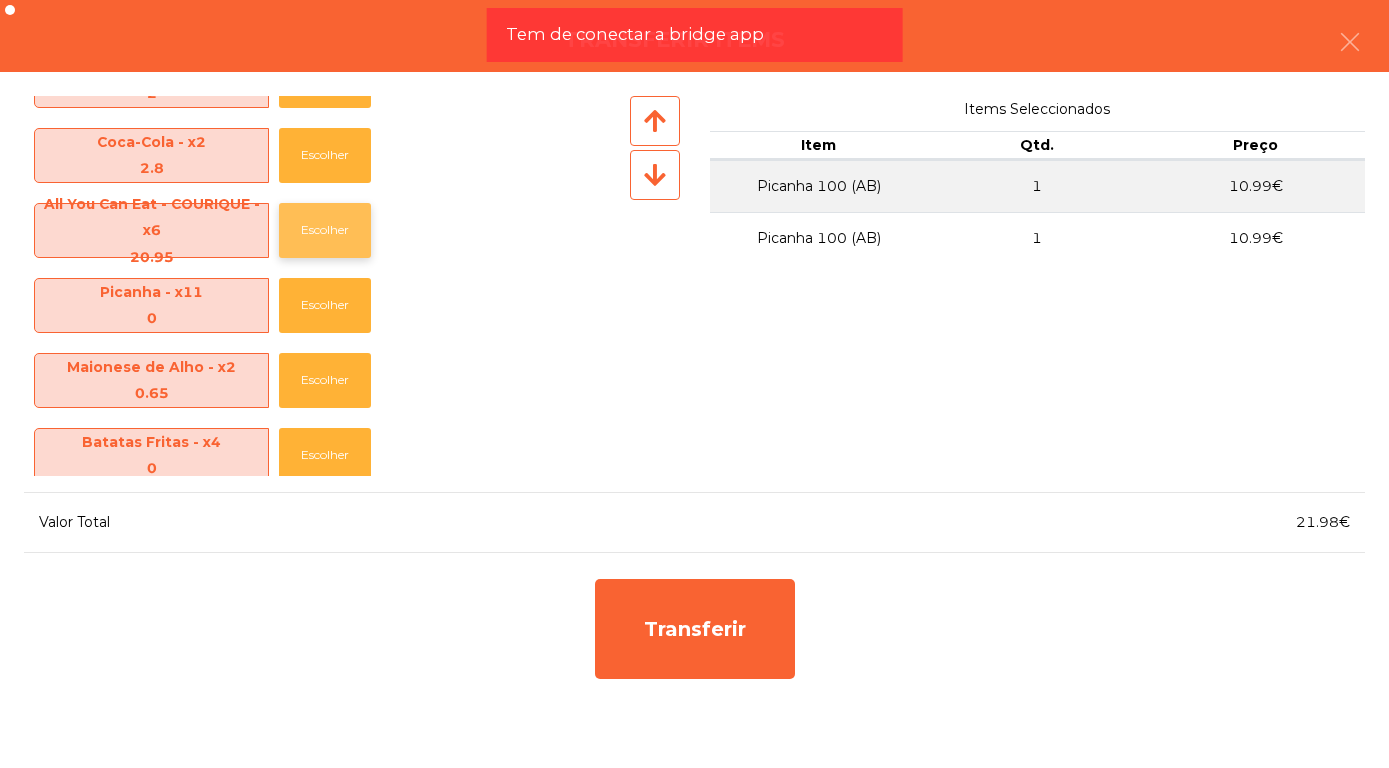click on "Escolher" 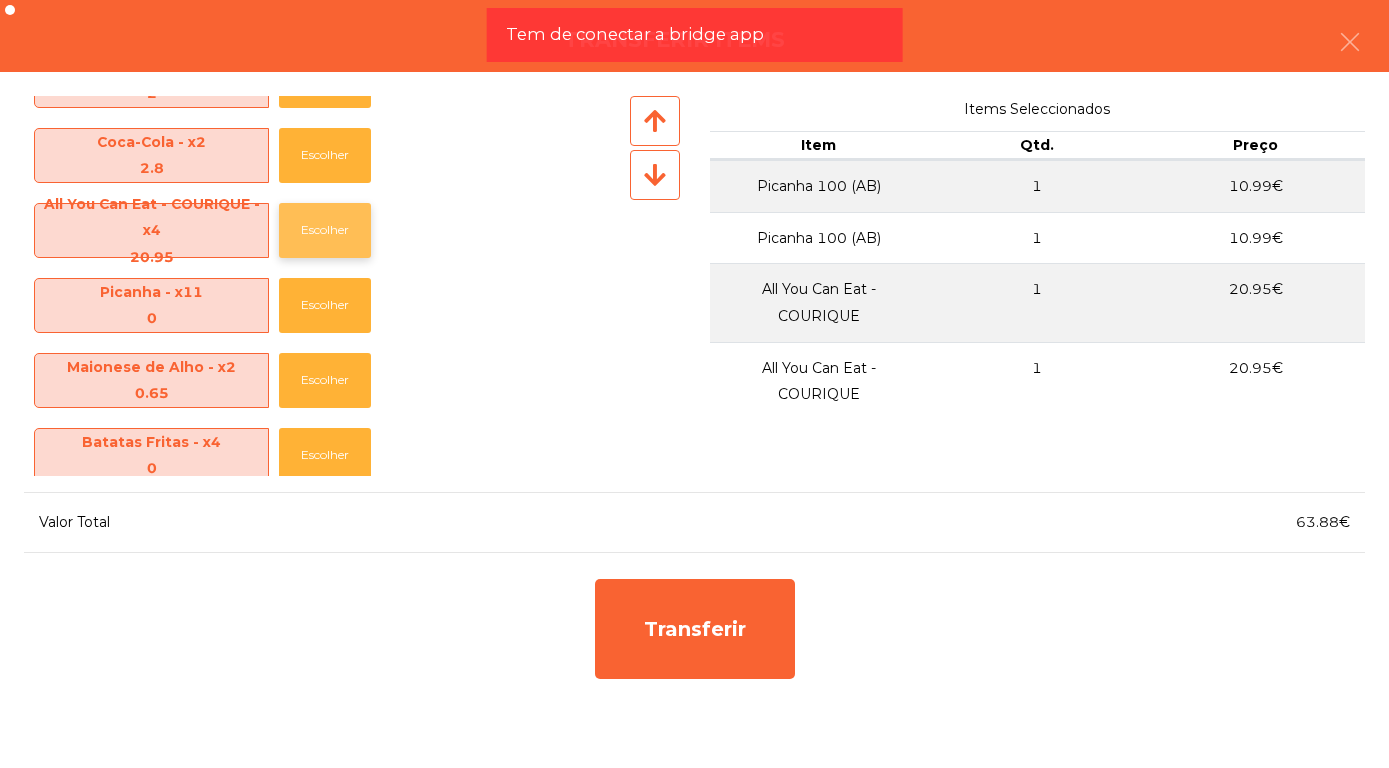 click on "Escolher" 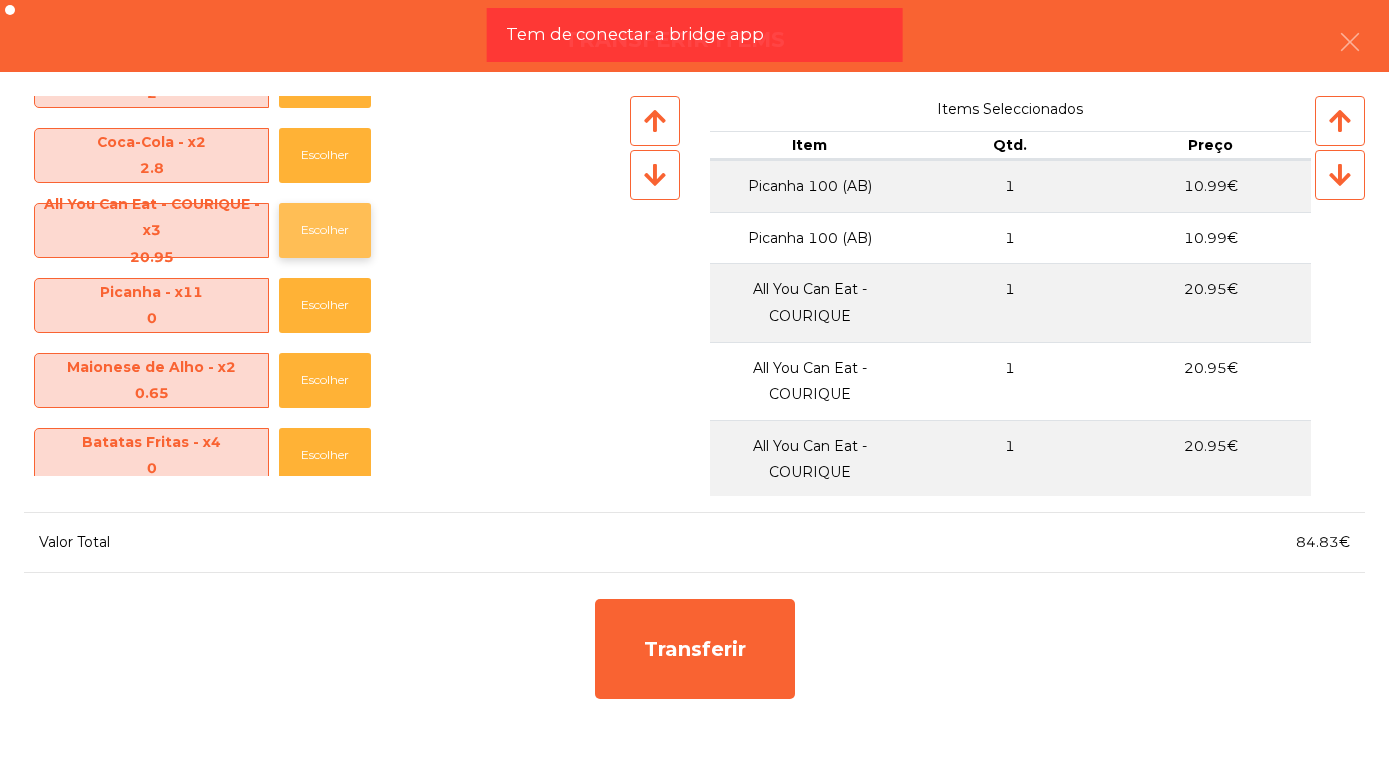 click on "Escolher" 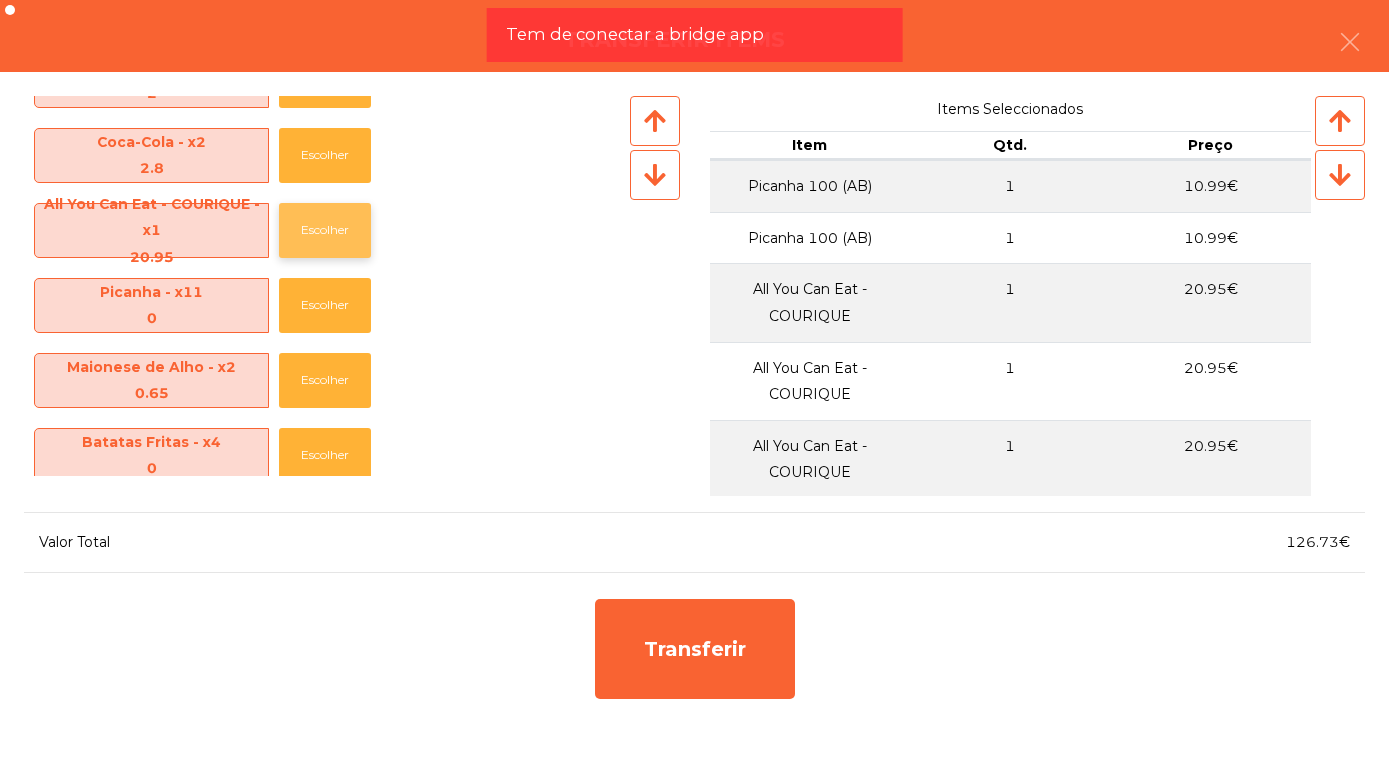 click on "Escolher" 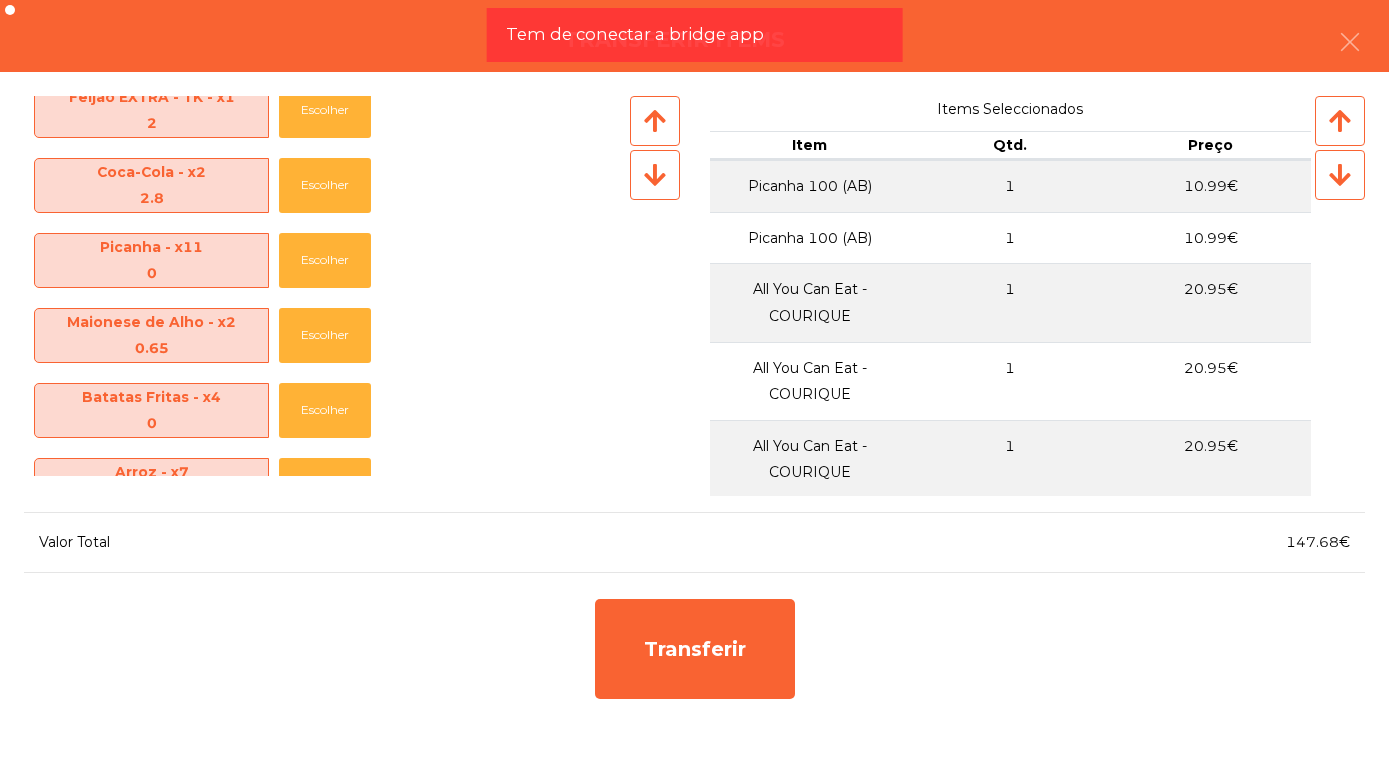 scroll, scrollTop: 18, scrollLeft: 0, axis: vertical 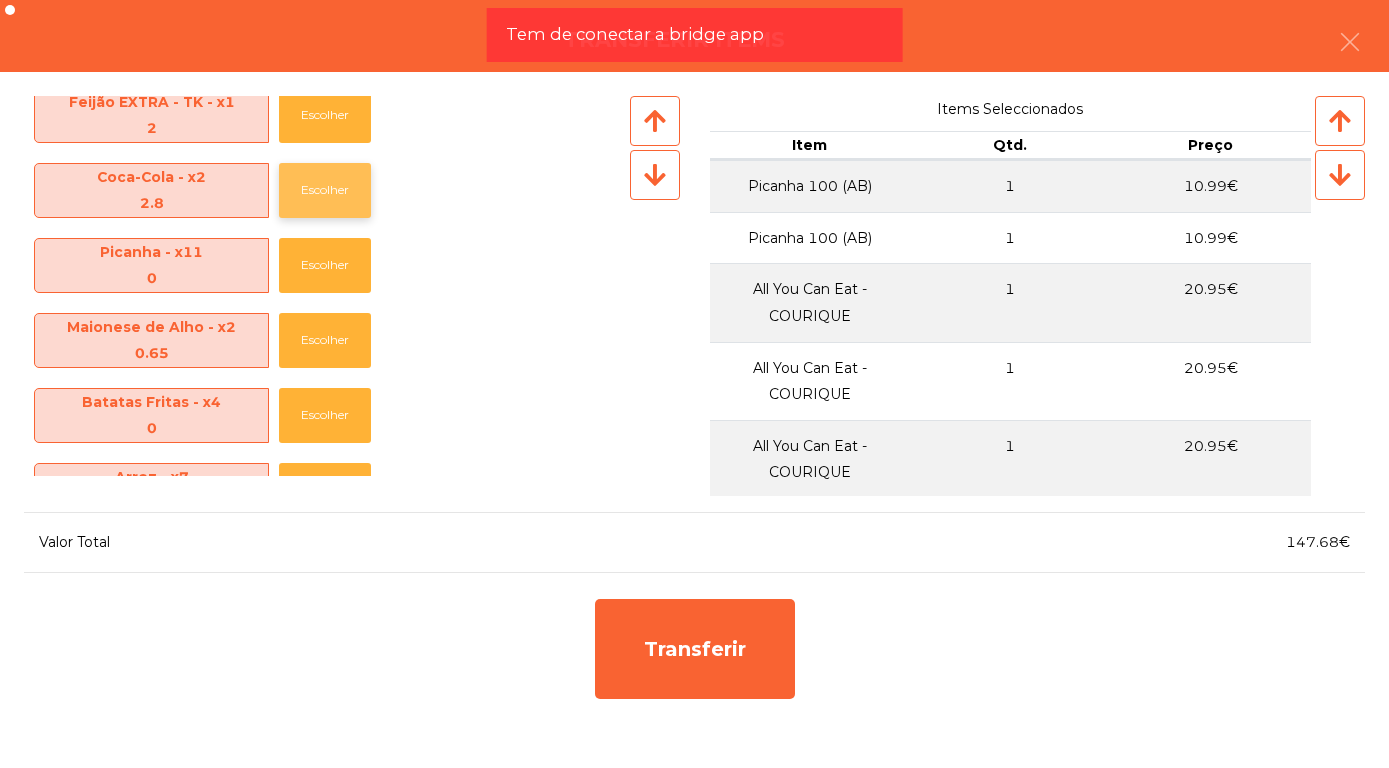 click on "Escolher" 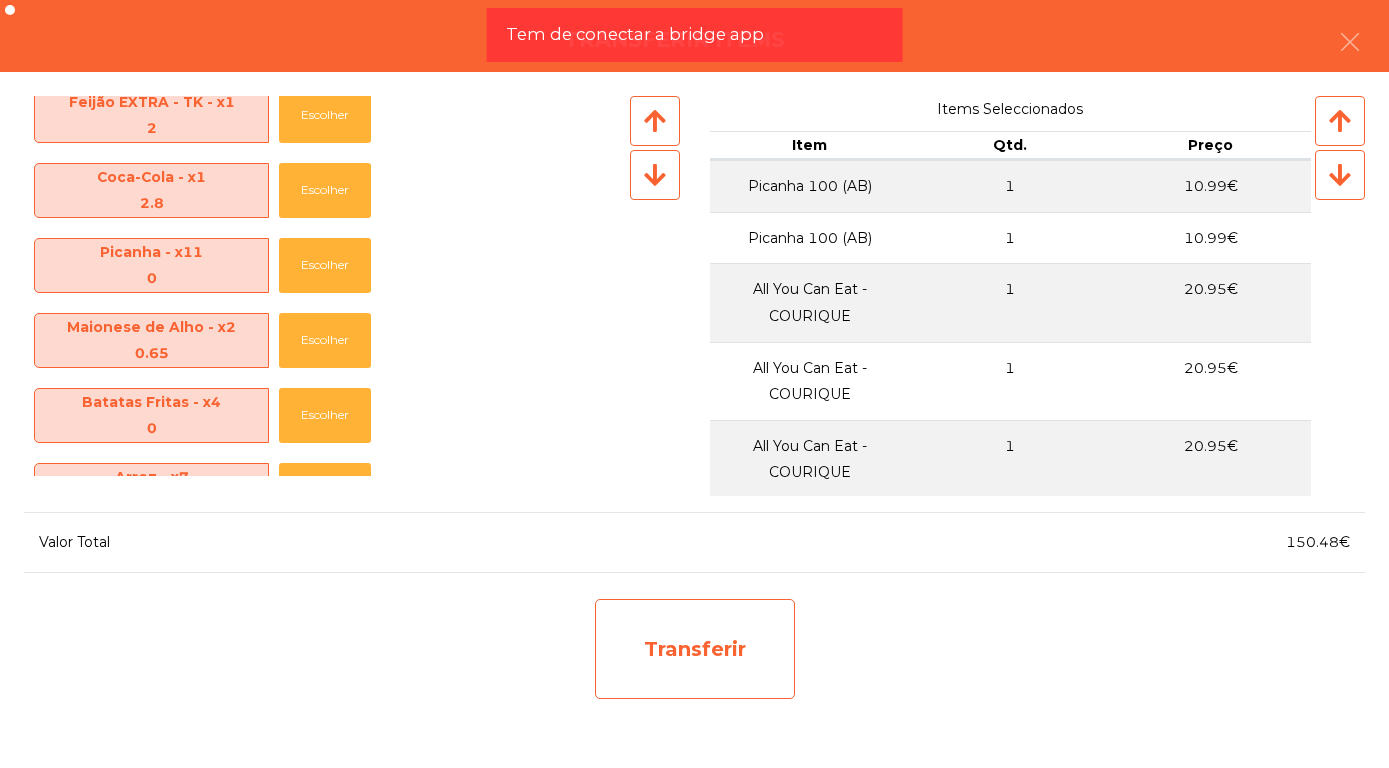 click on "Transferir" 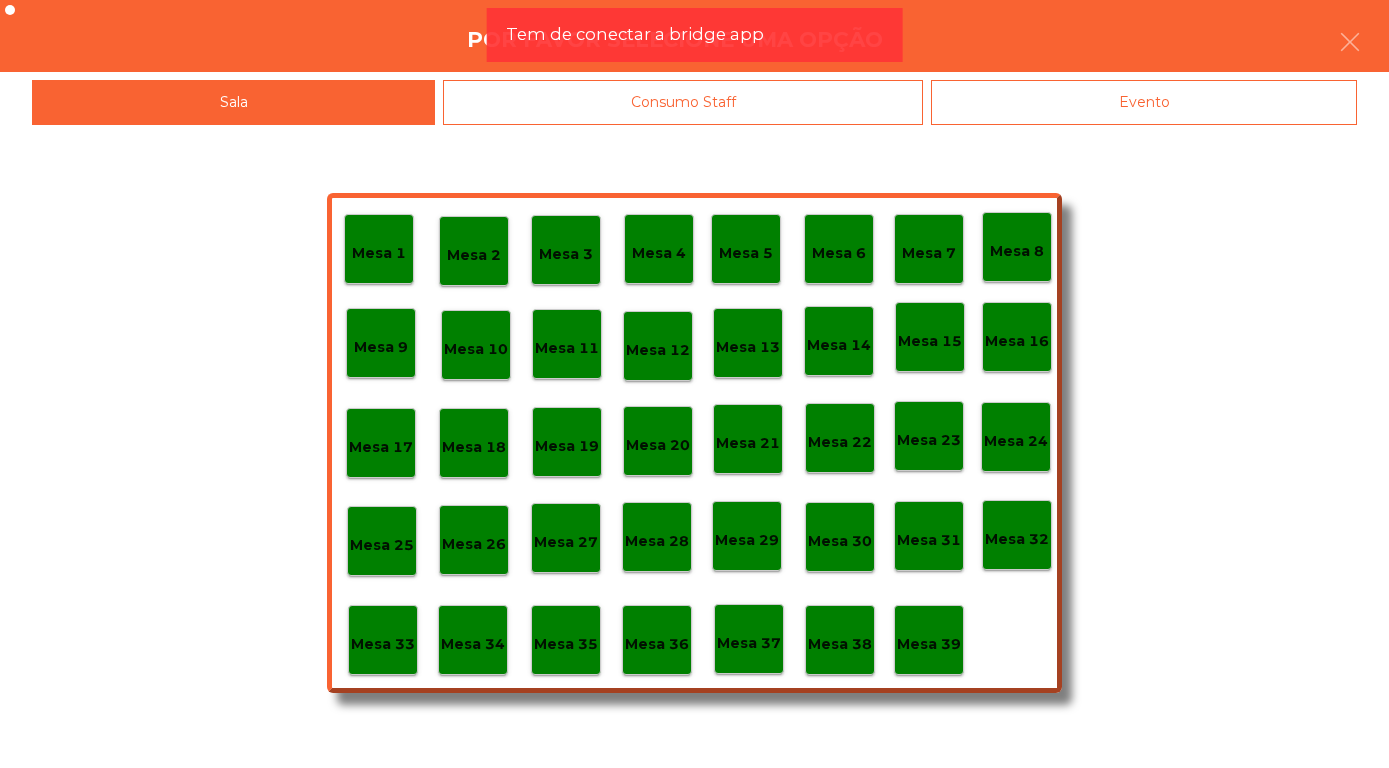 click on "Mesa 29" 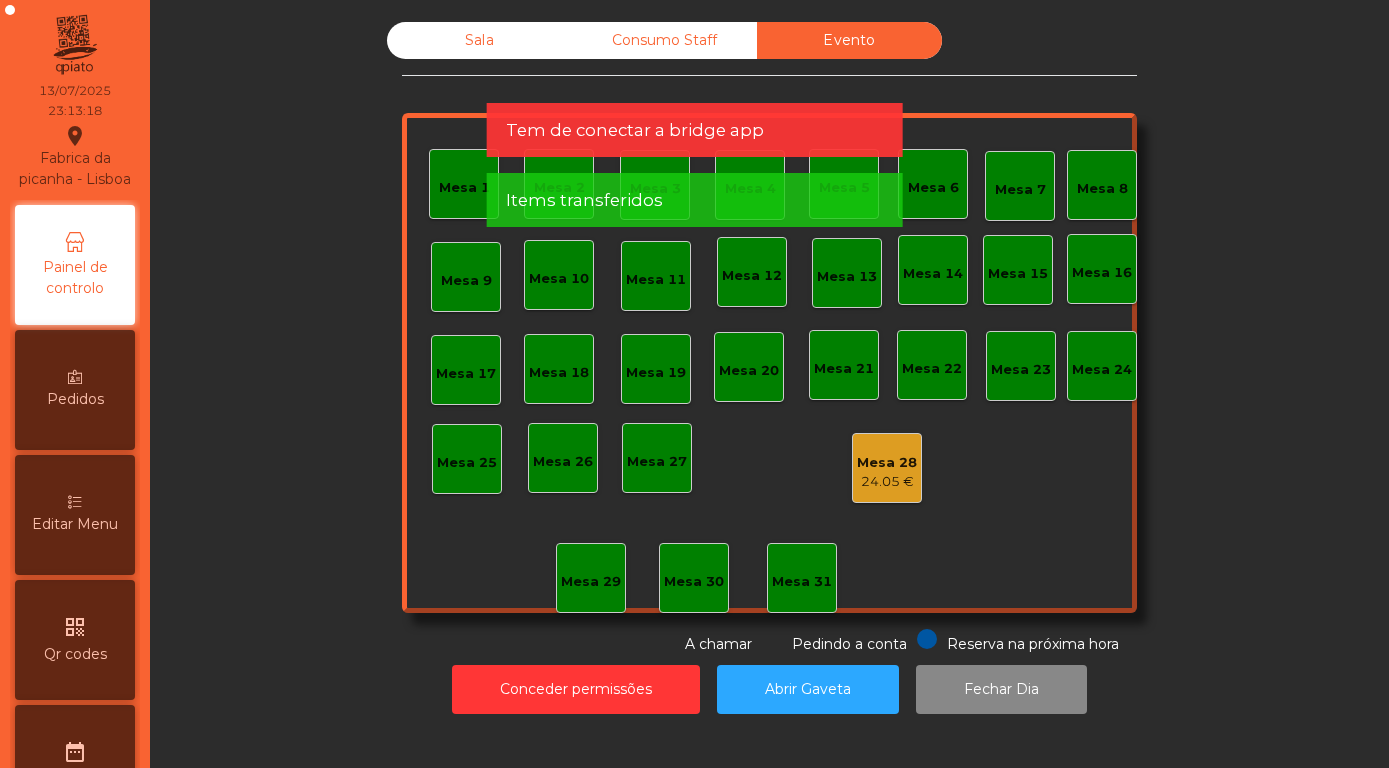 click on "Sala" 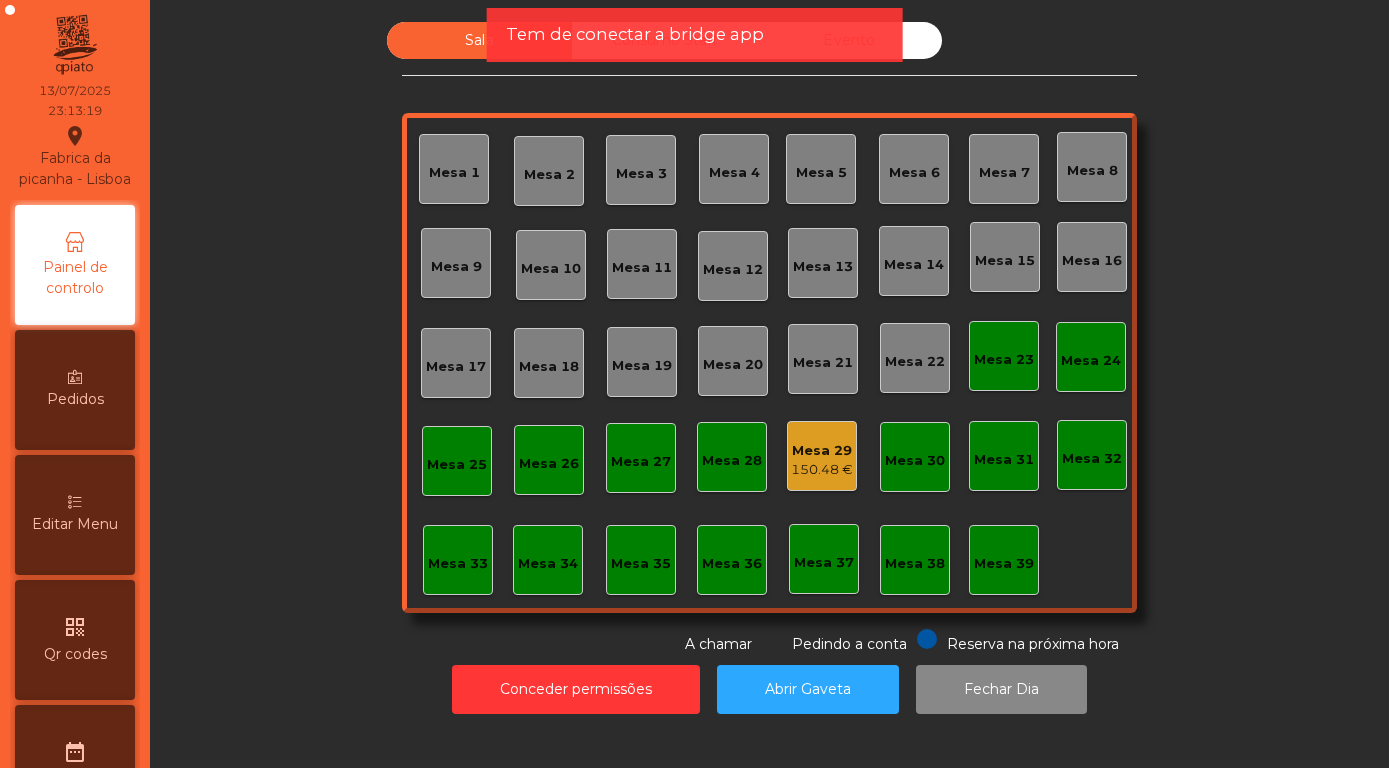 click on "Mesa 29" 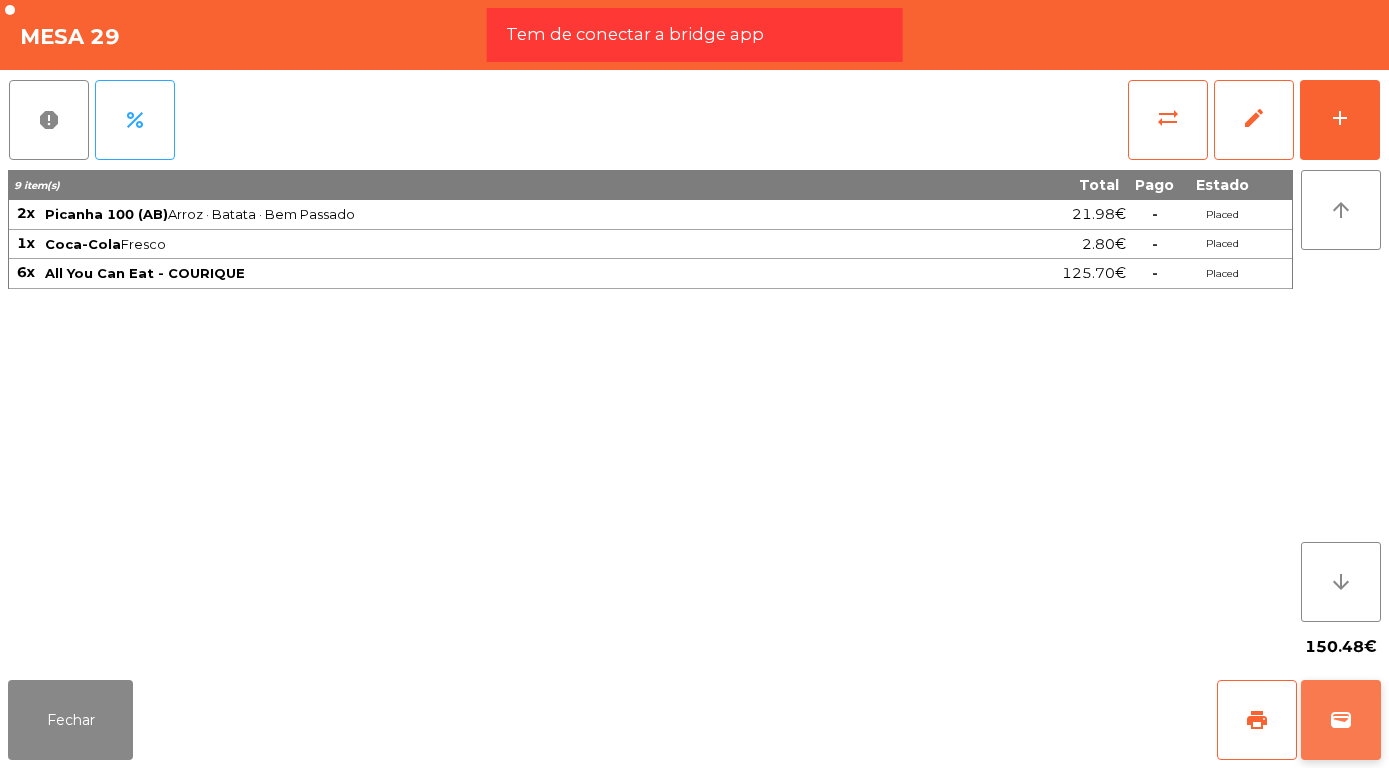 click on "wallet" 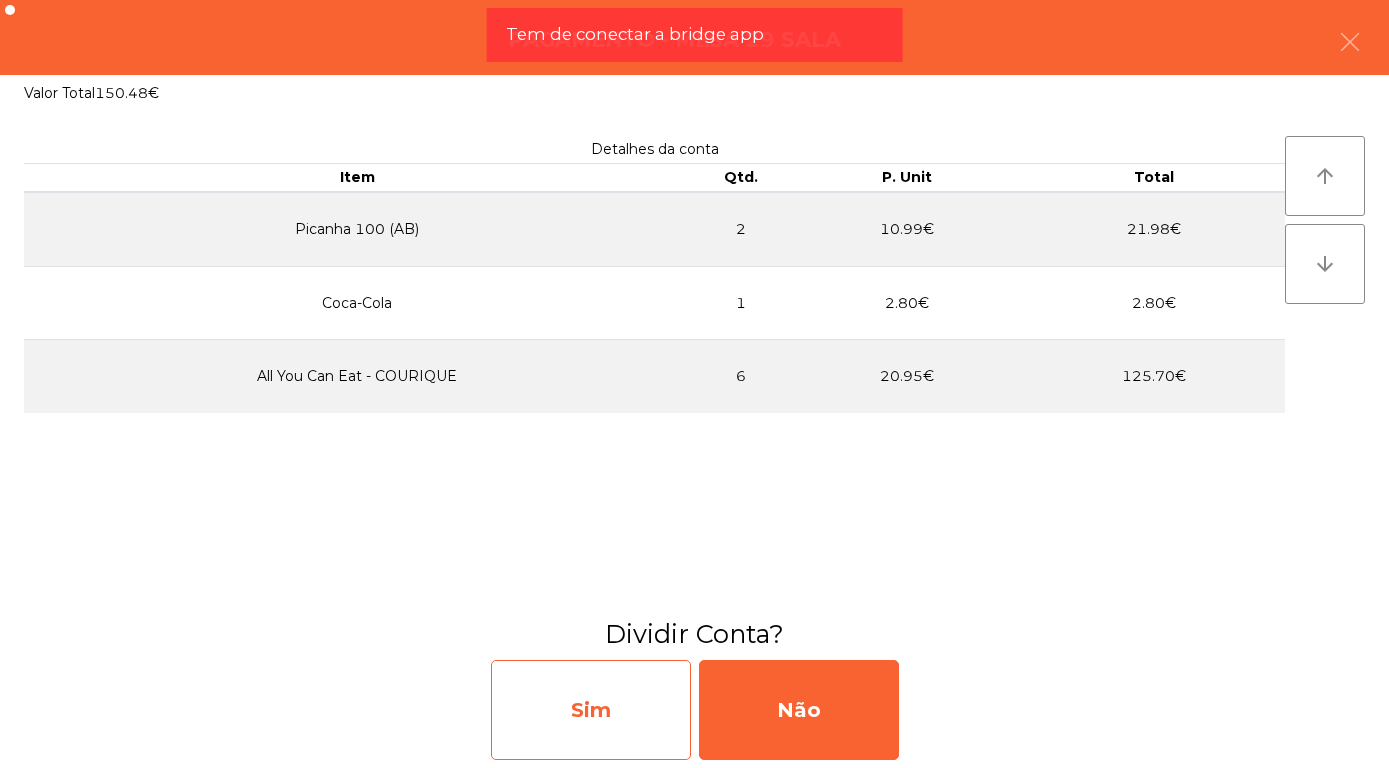 click on "Sim" 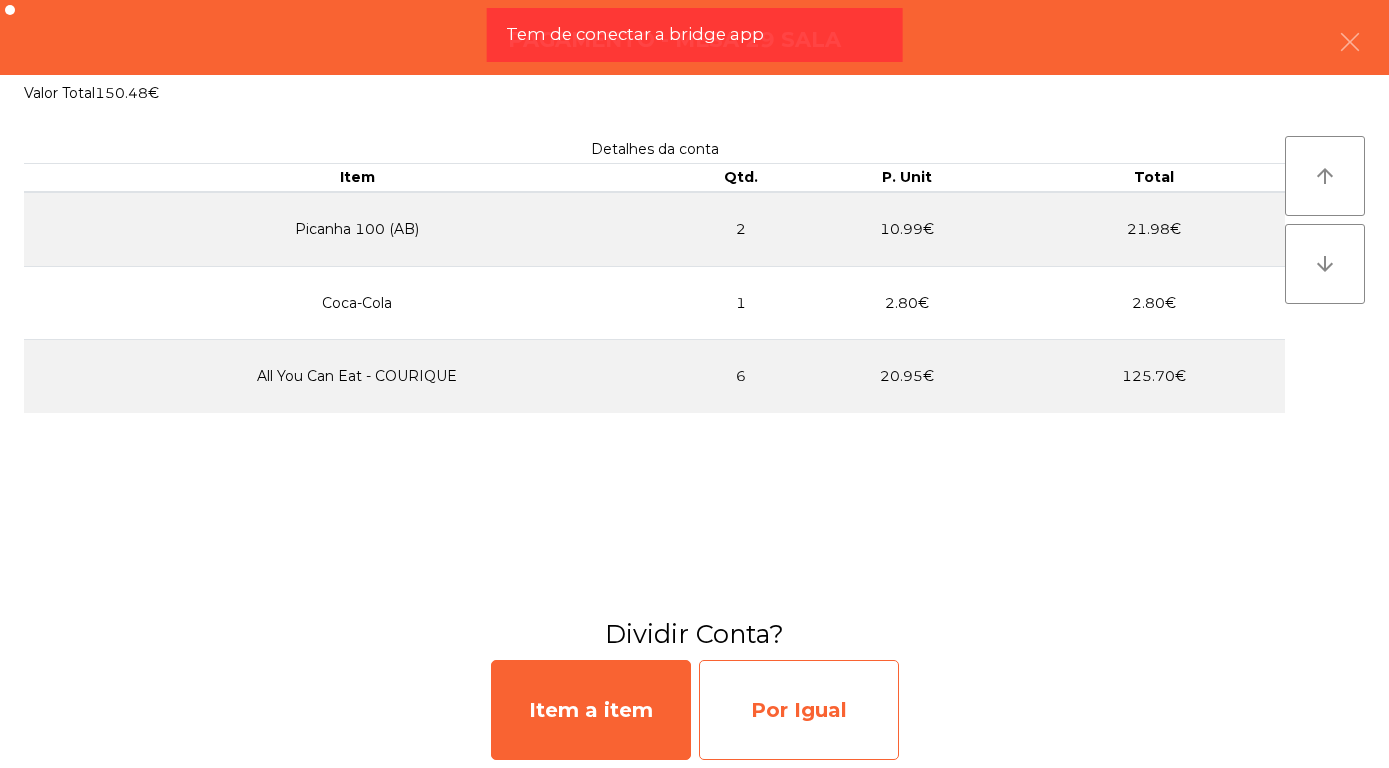 click on "Por Igual" 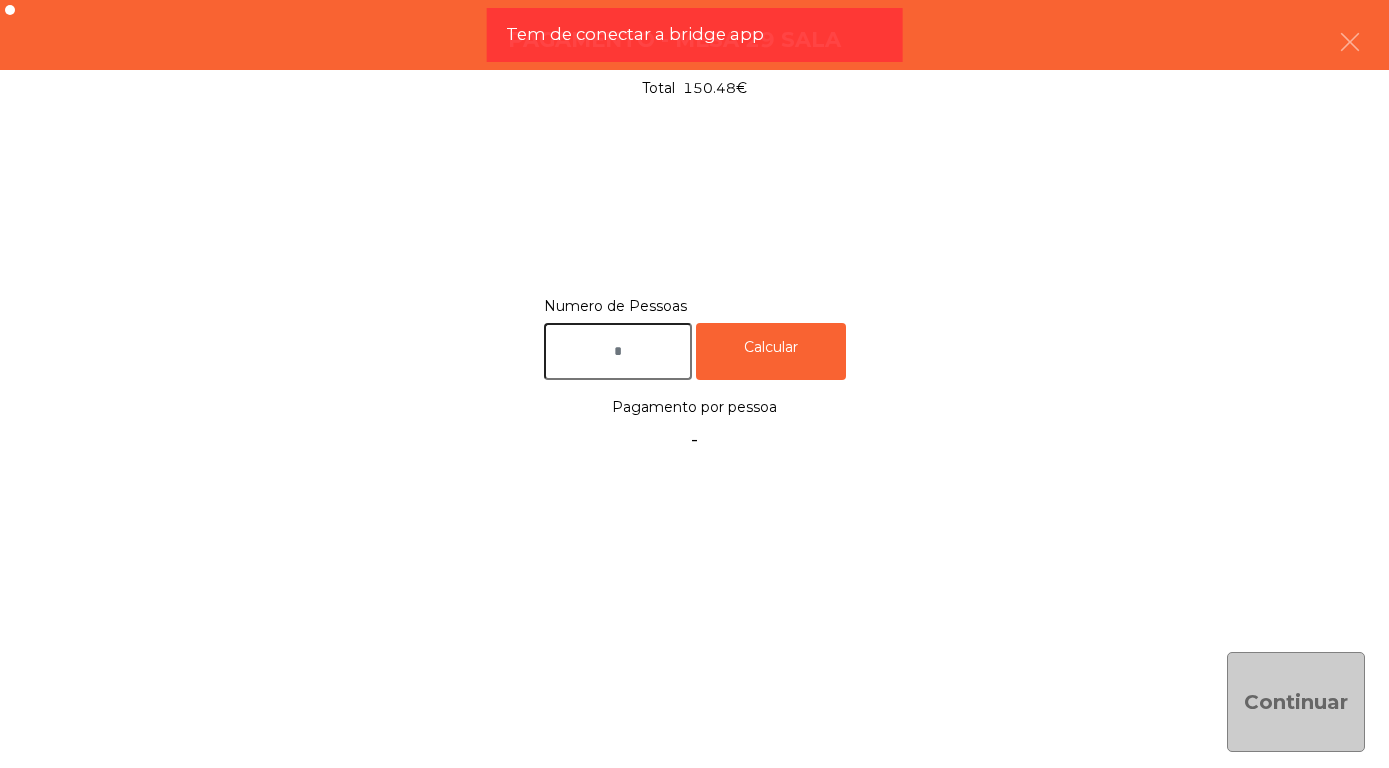 click 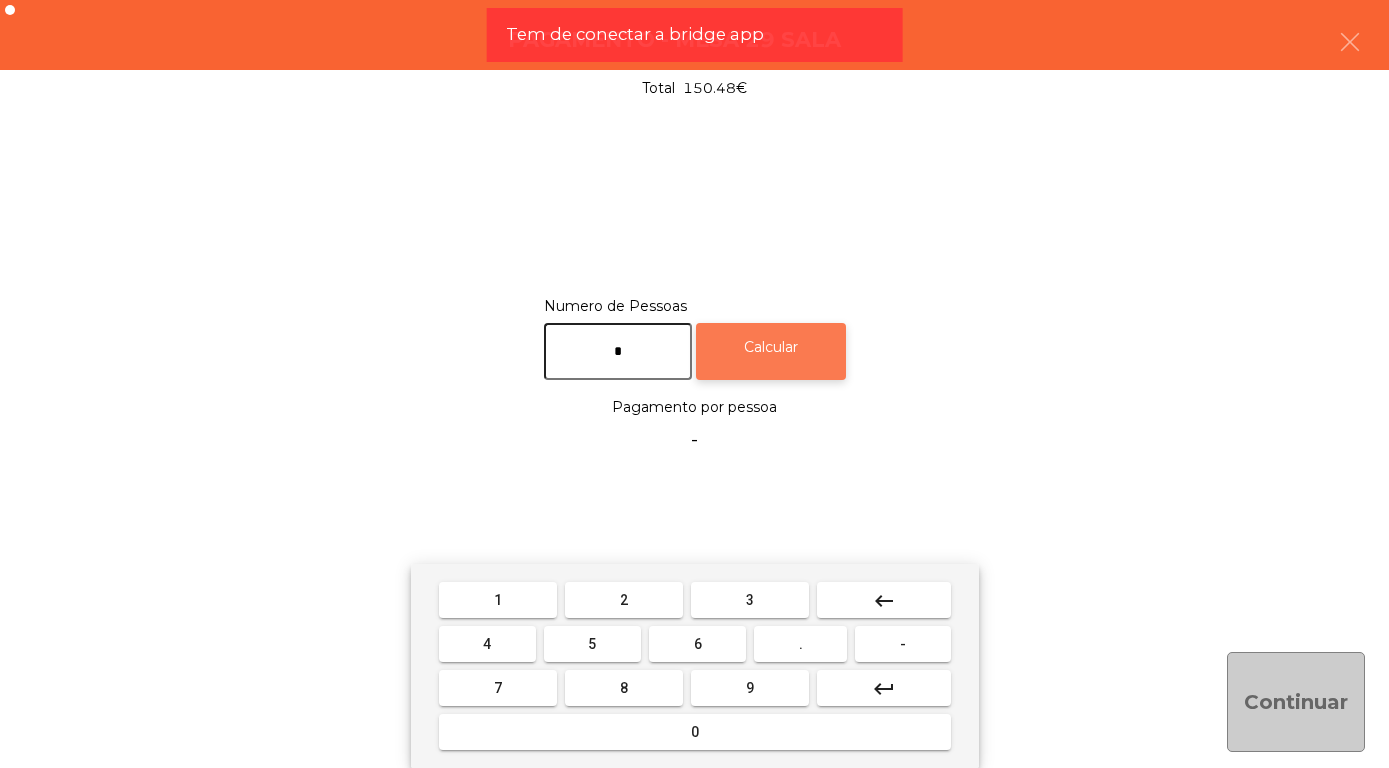 type on "*" 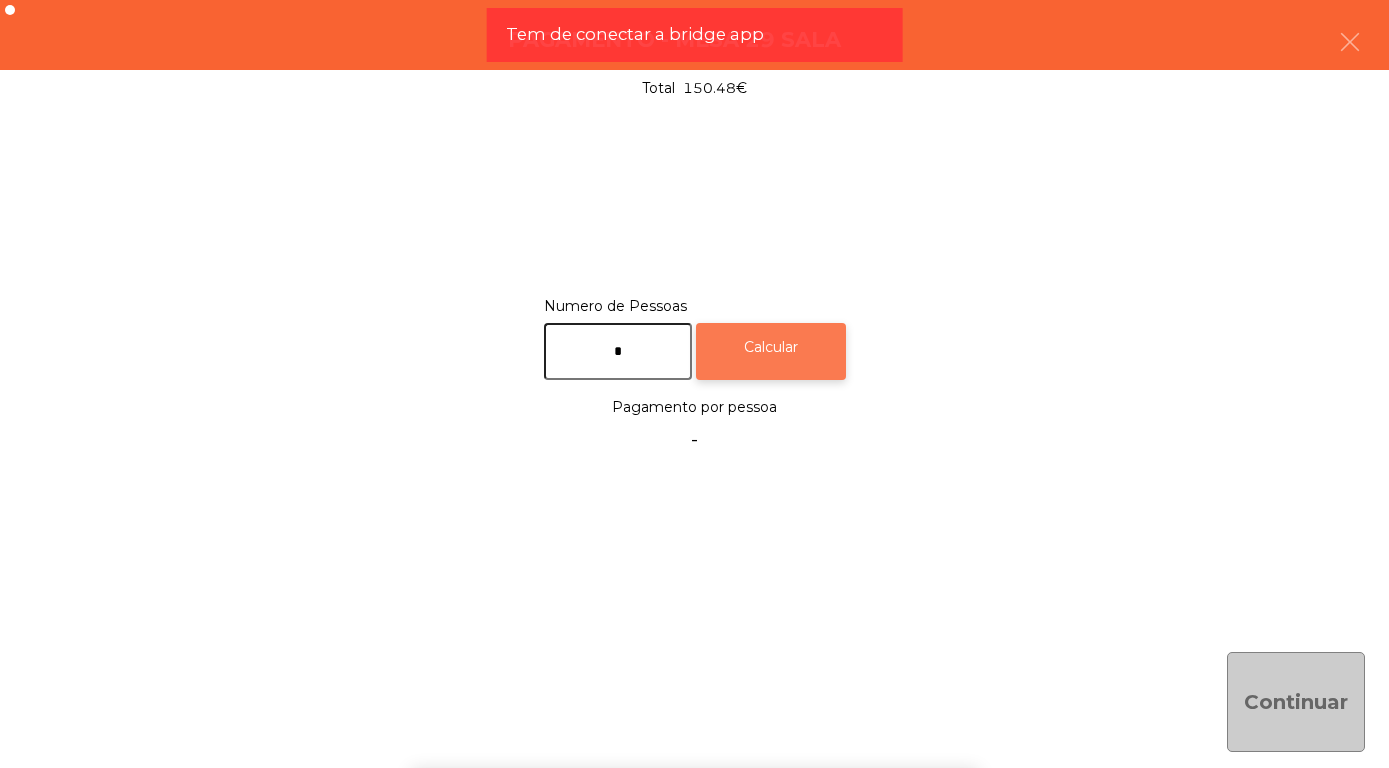 click on "Calcular" 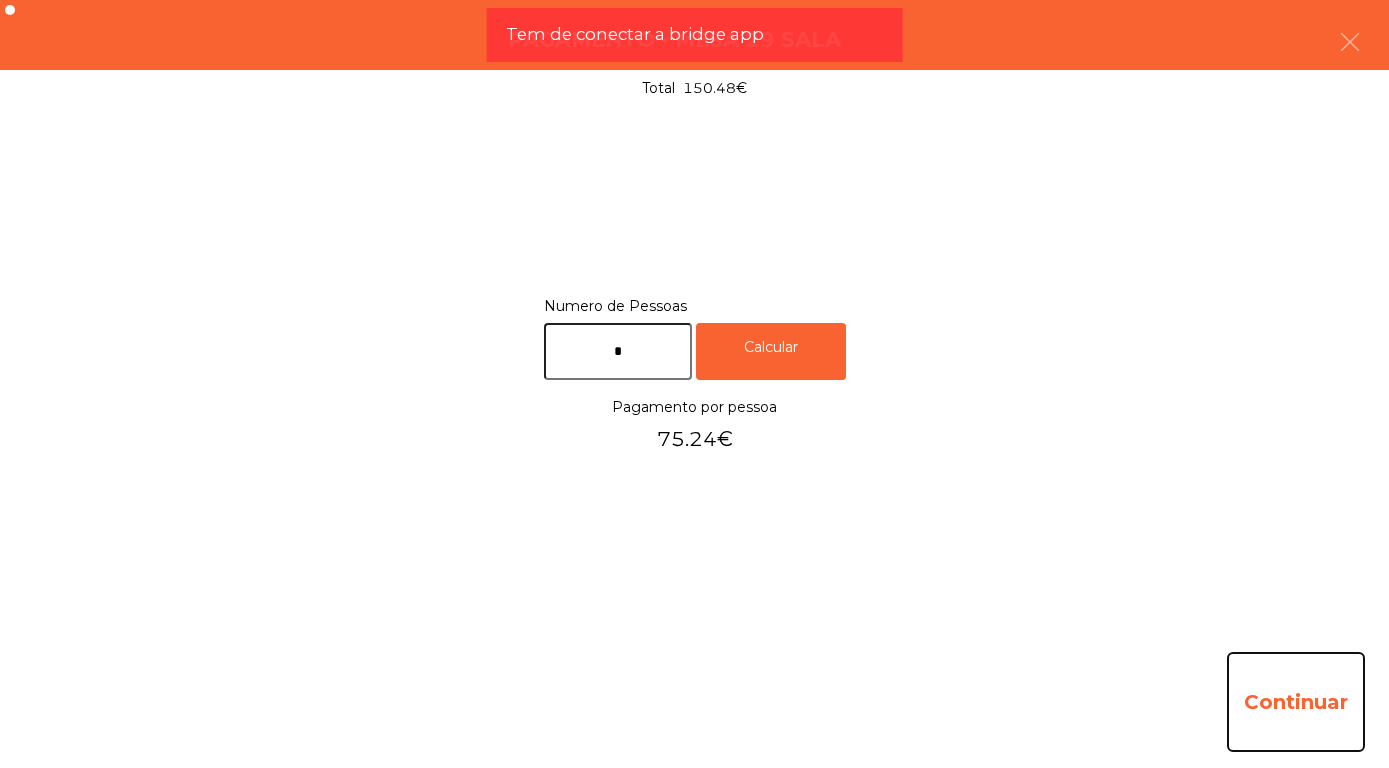 click on "Continuar" 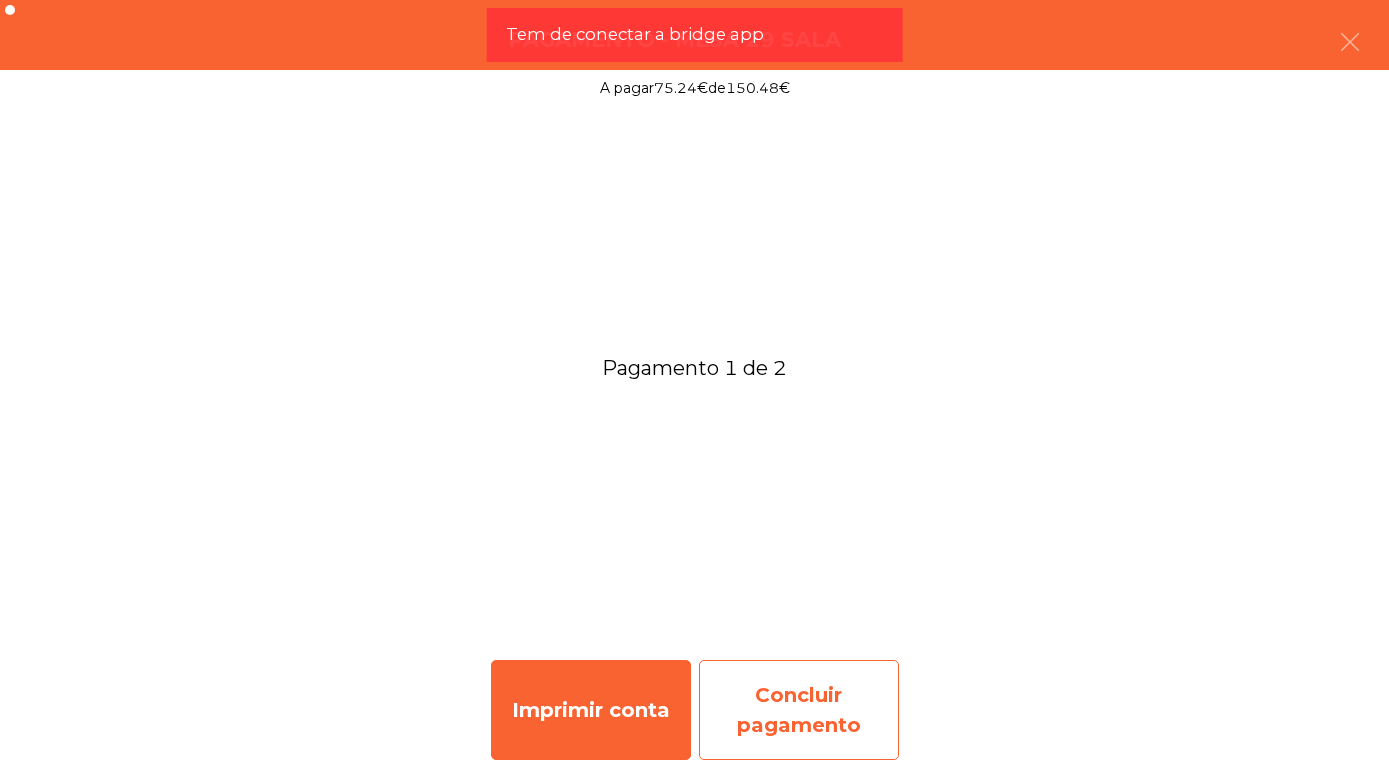 click on "Concluir pagamento" 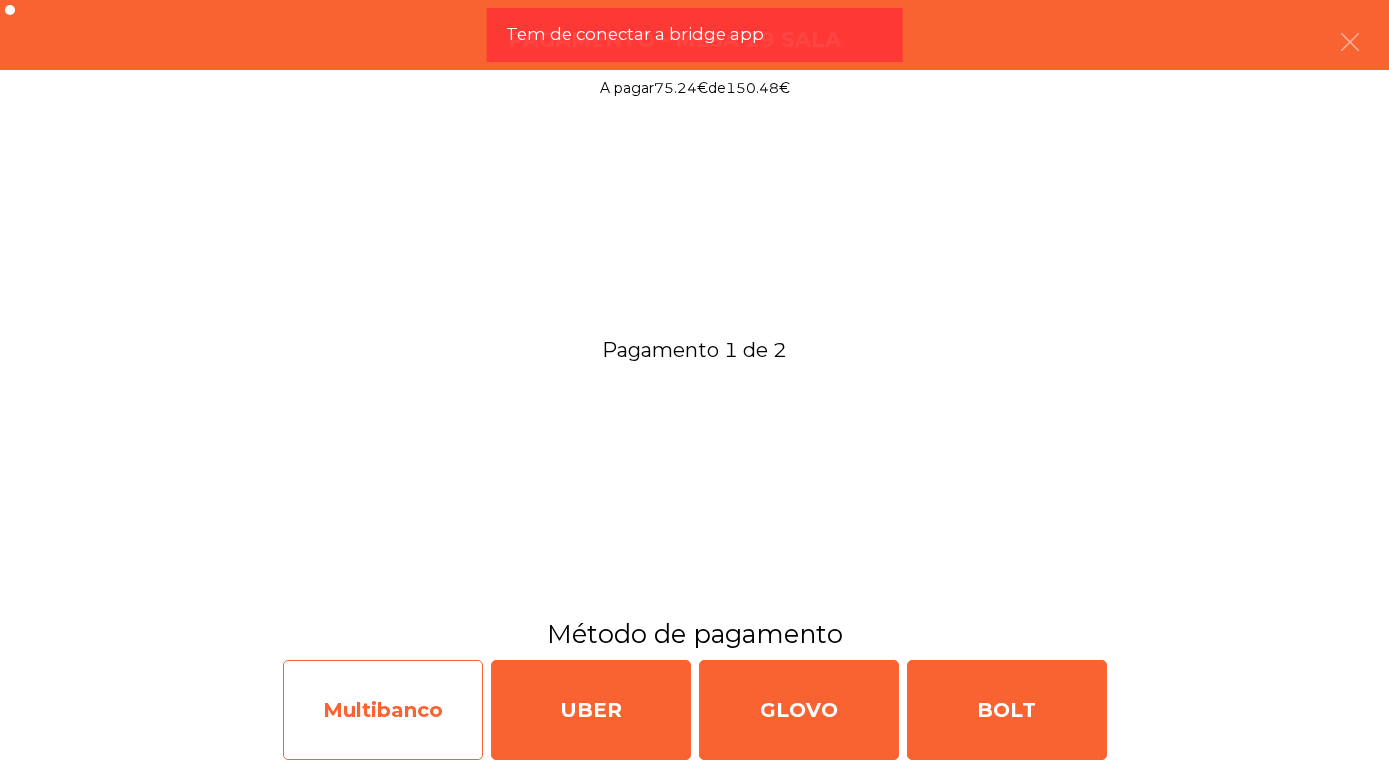 click on "Multibanco" 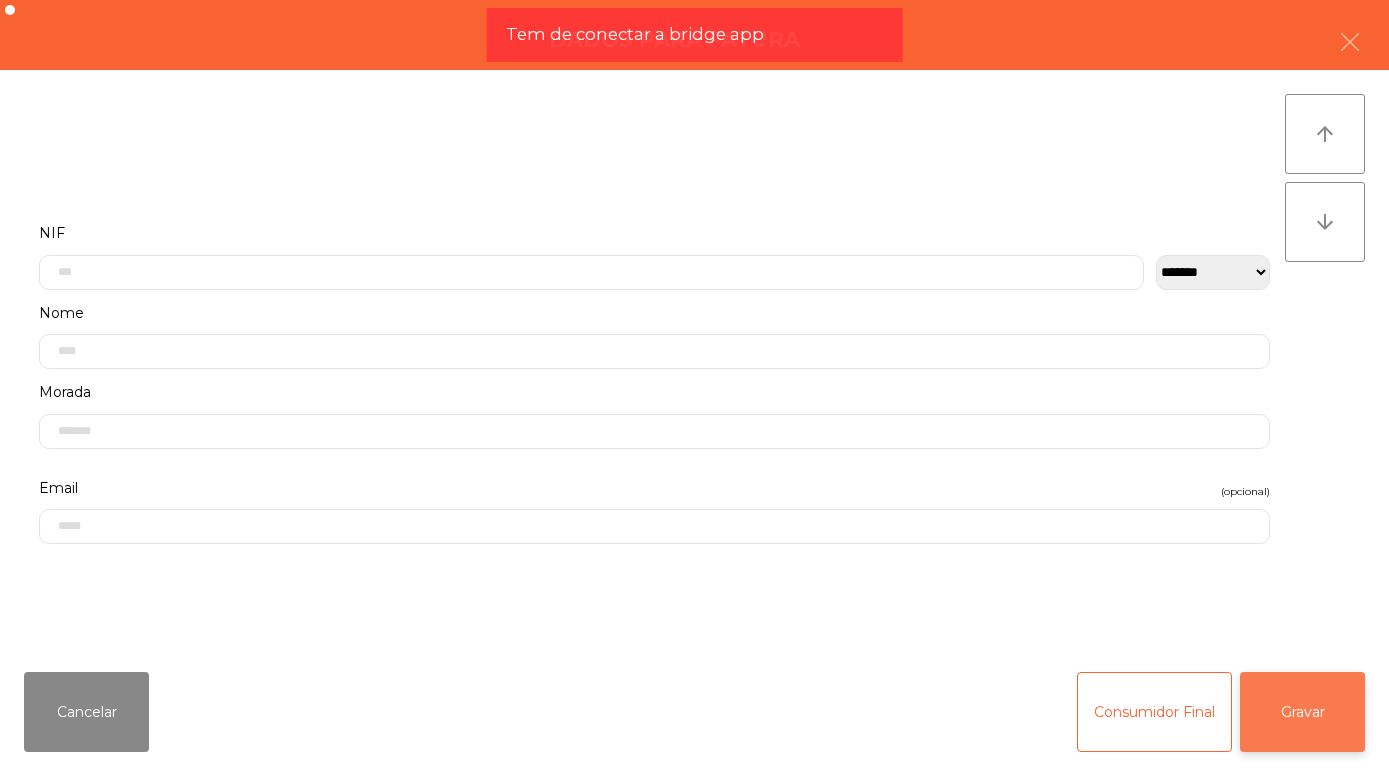 click on "Gravar" 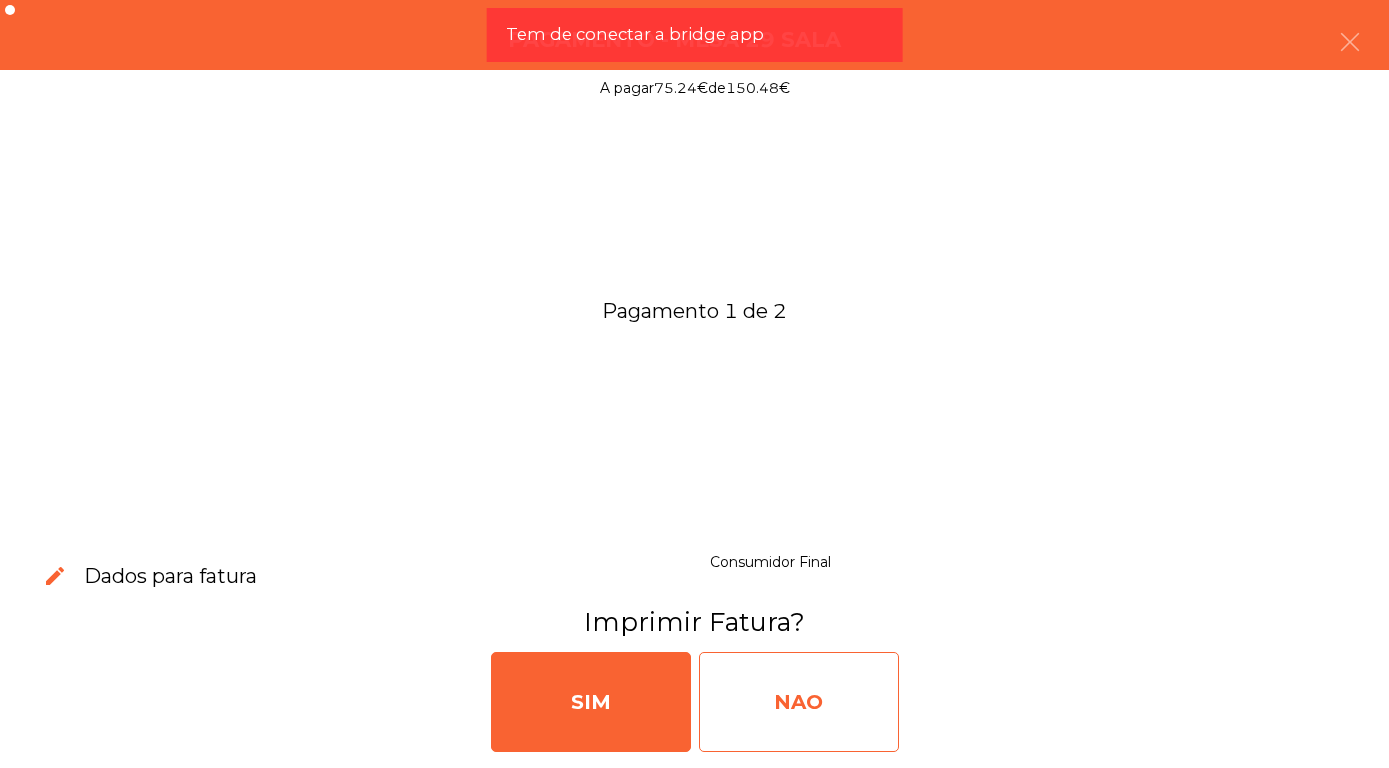 click on "NAO" 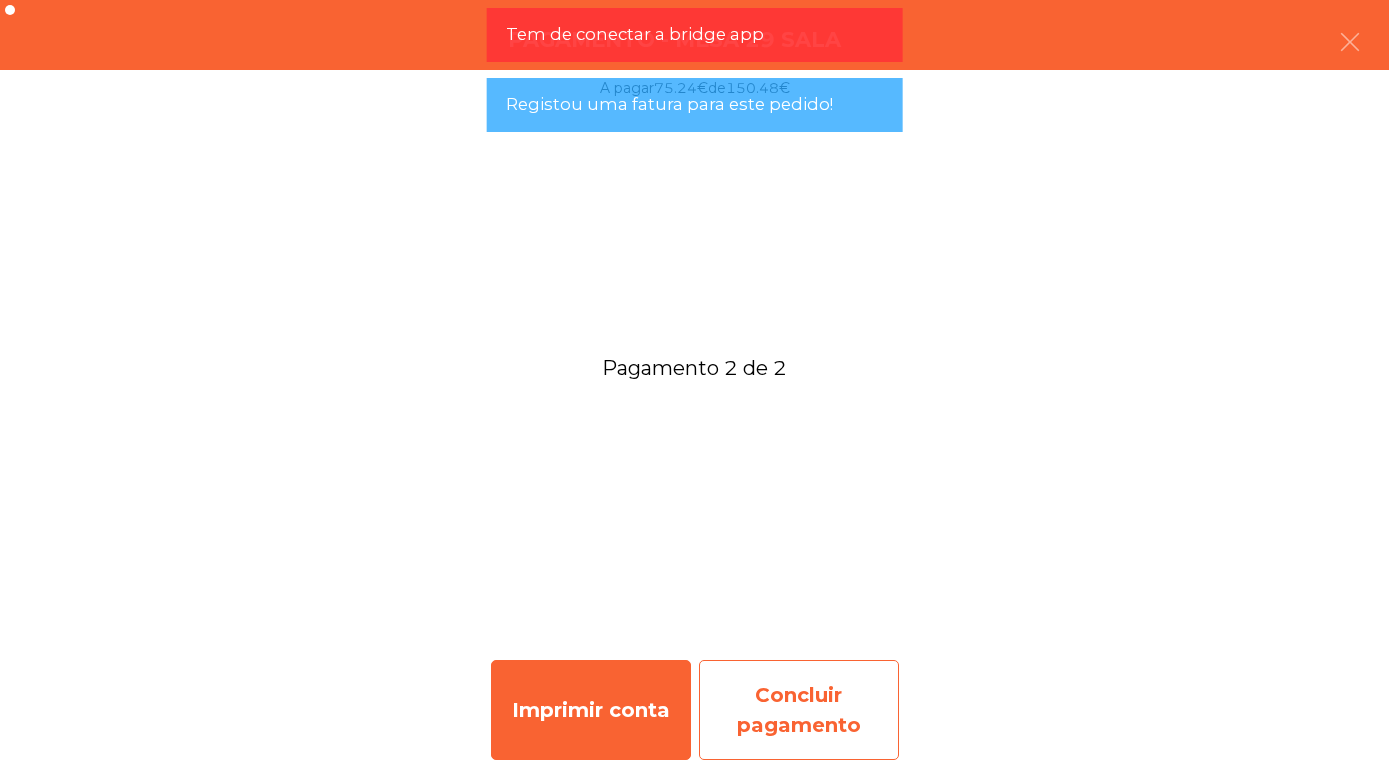 click on "Concluir pagamento" 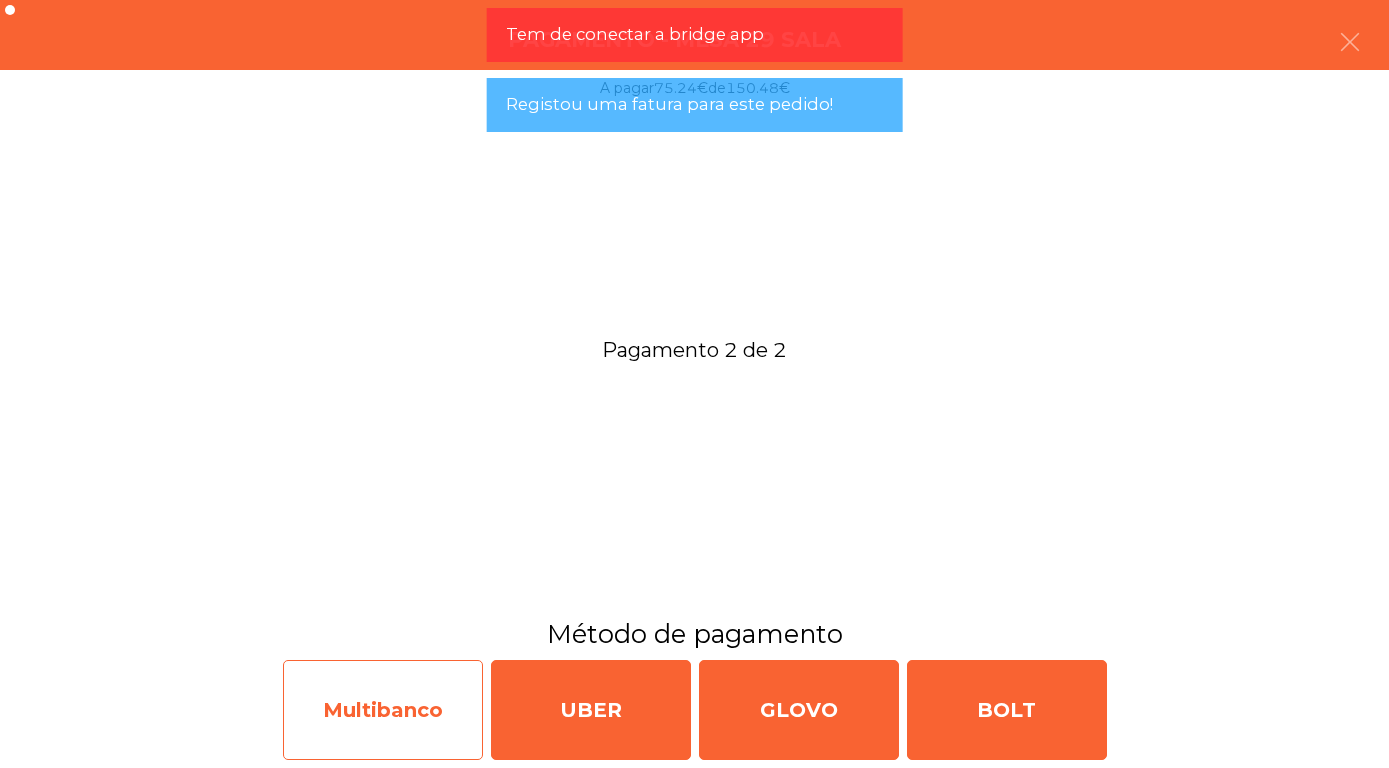click on "Multibanco" 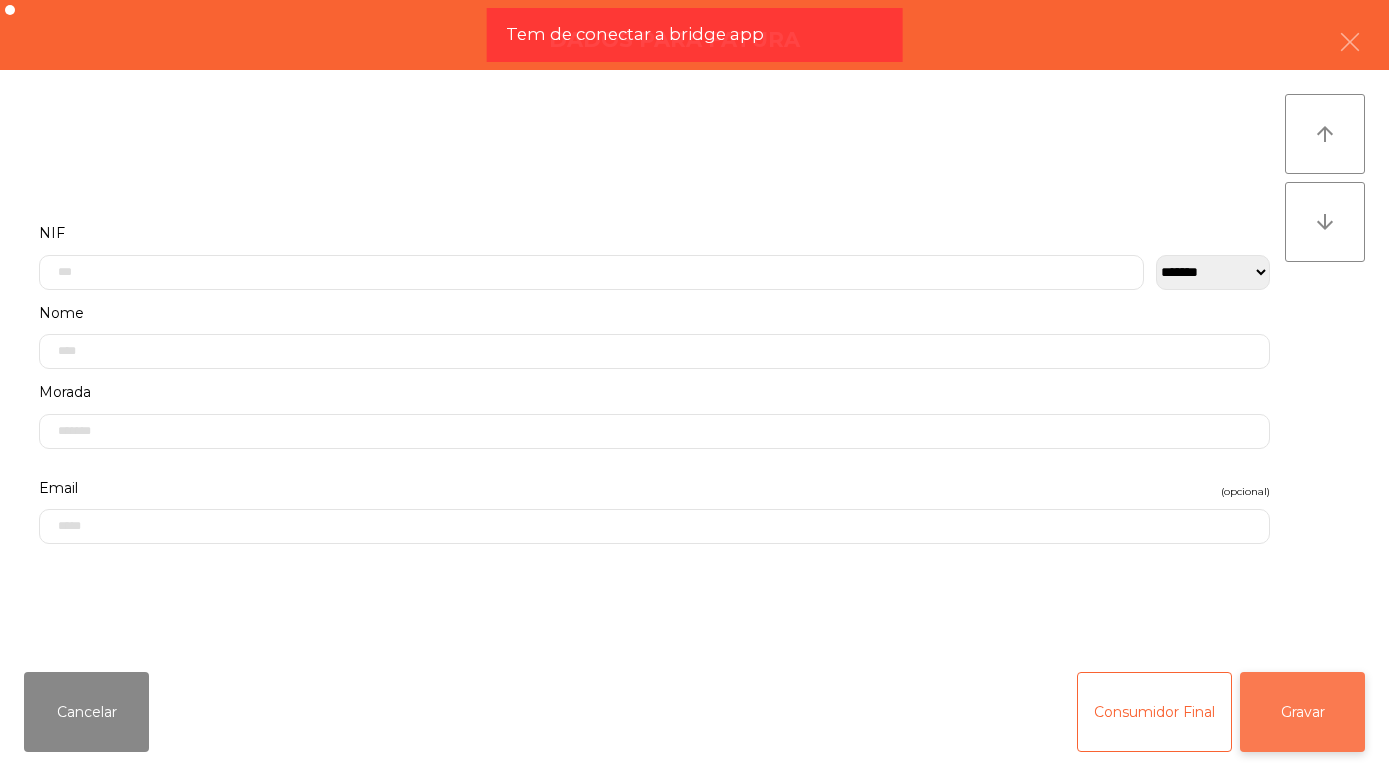 click on "Gravar" 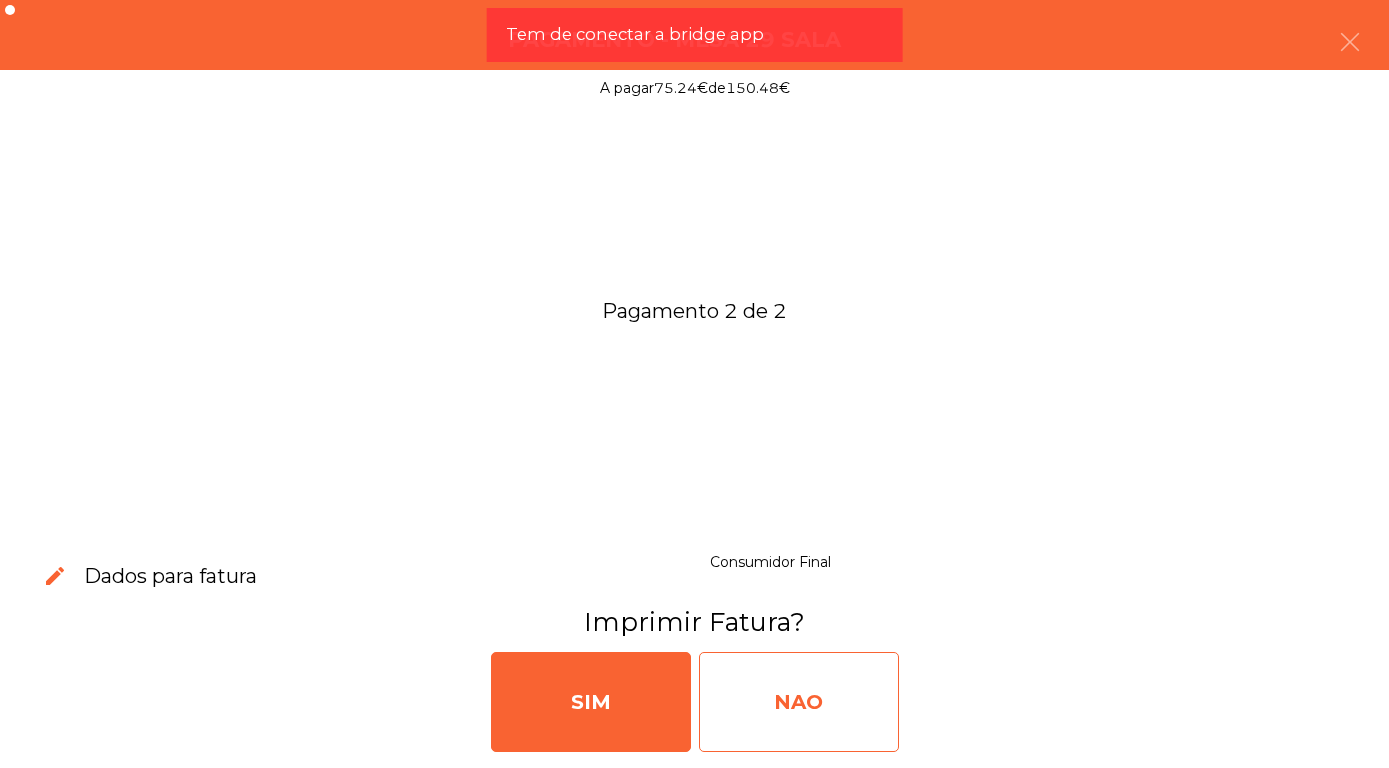 click on "NAO" 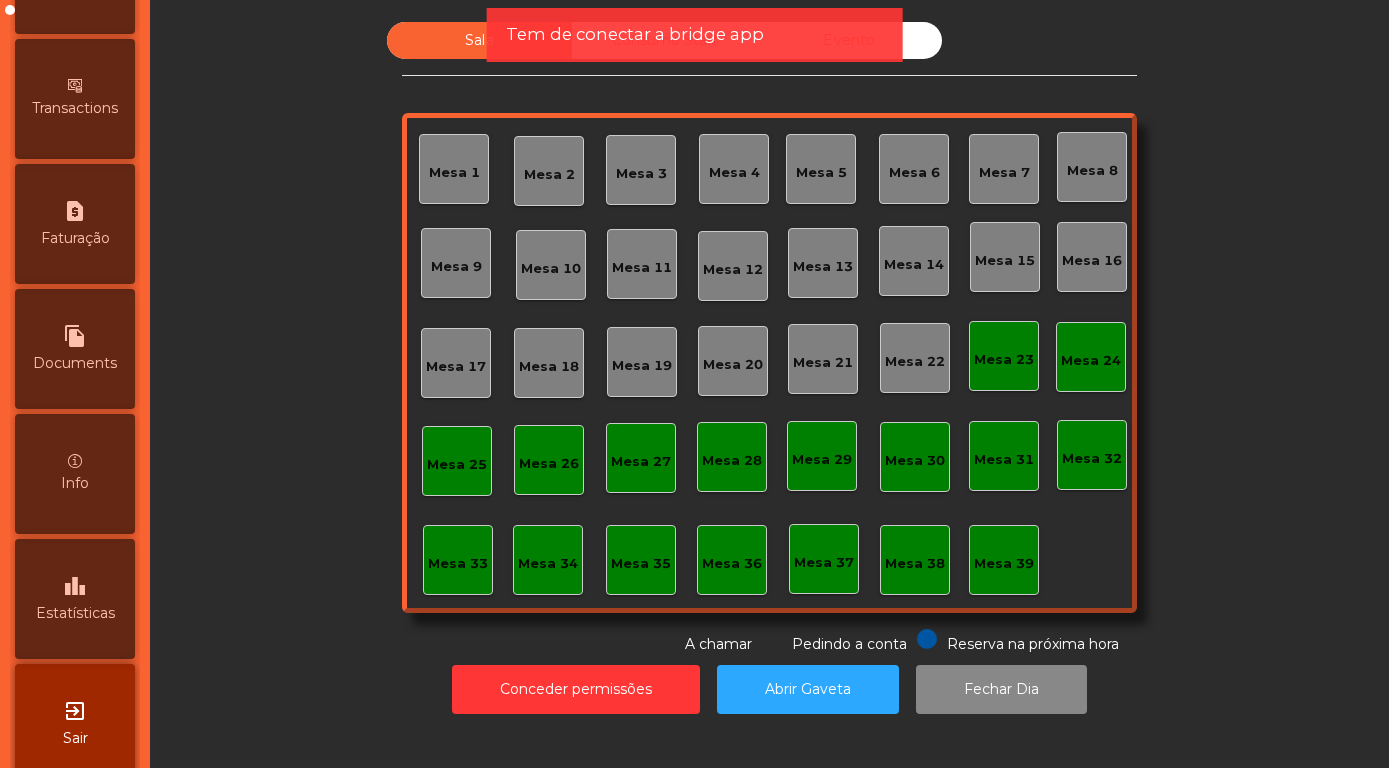 scroll, scrollTop: 948, scrollLeft: 0, axis: vertical 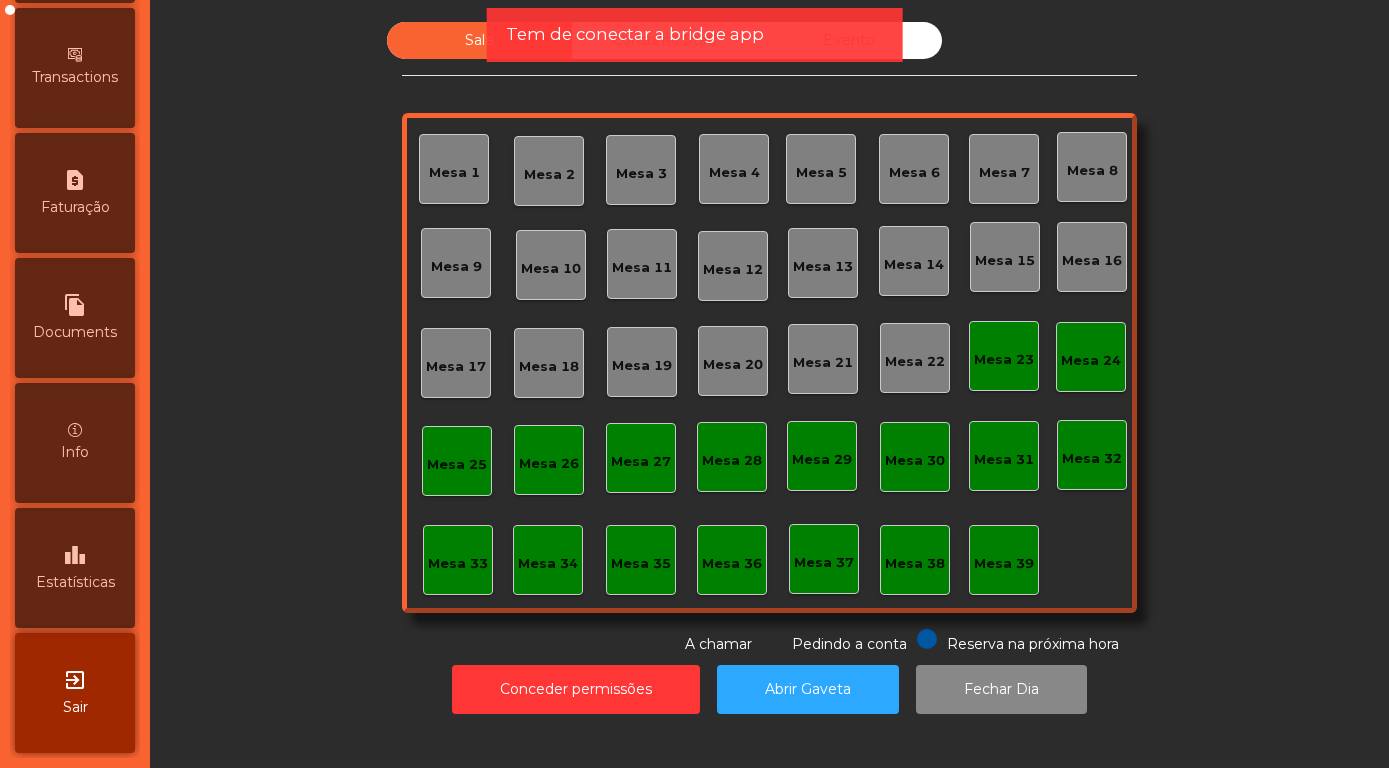 click on "leaderboard" at bounding box center (75, 555) 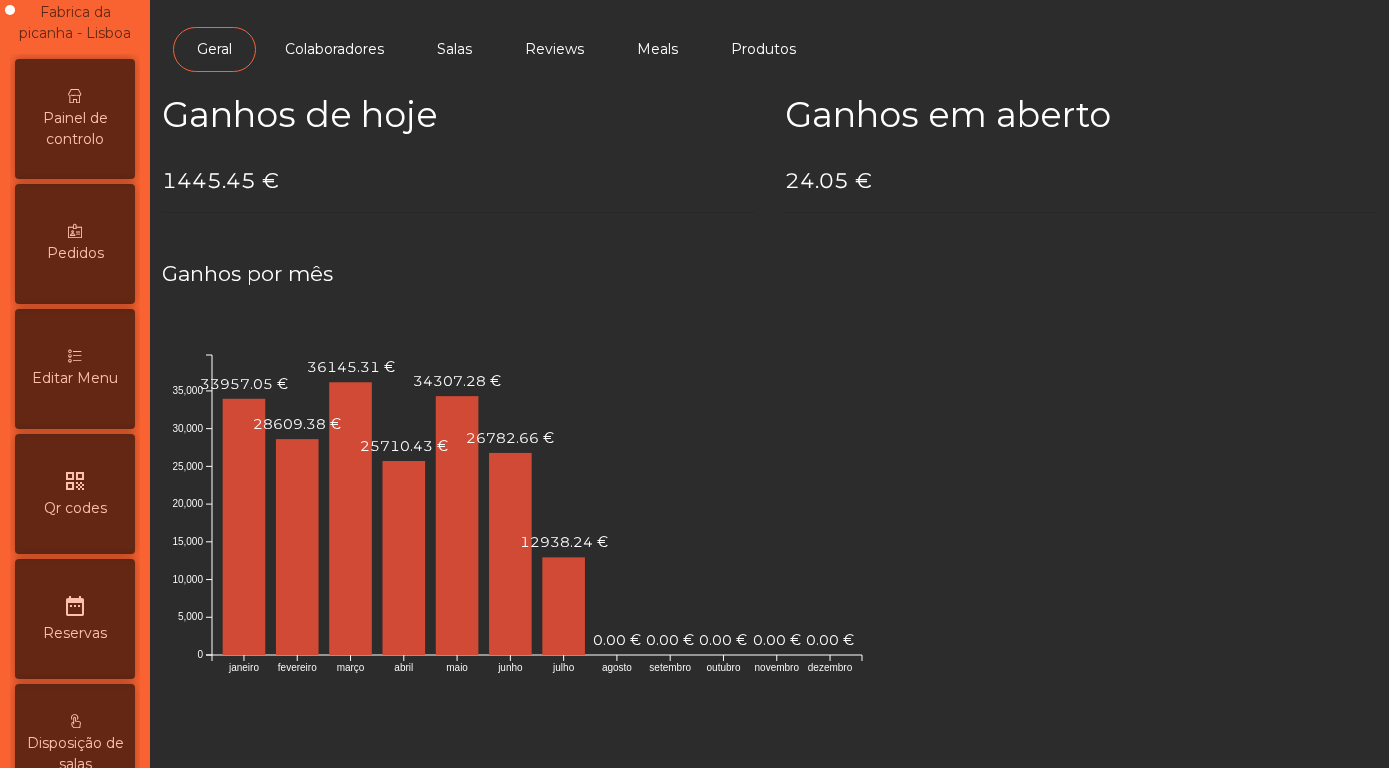 scroll, scrollTop: 0, scrollLeft: 0, axis: both 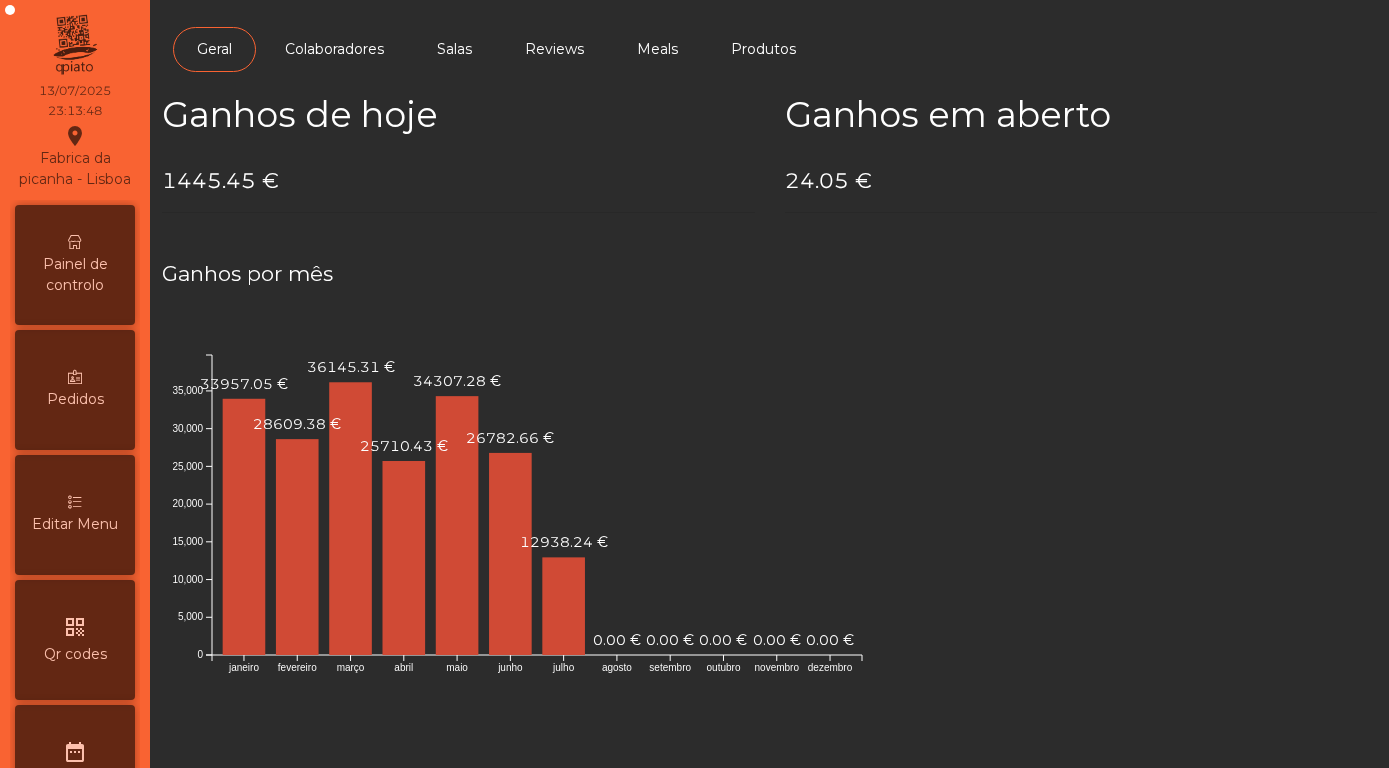 click on "Painel de controlo" at bounding box center [75, 275] 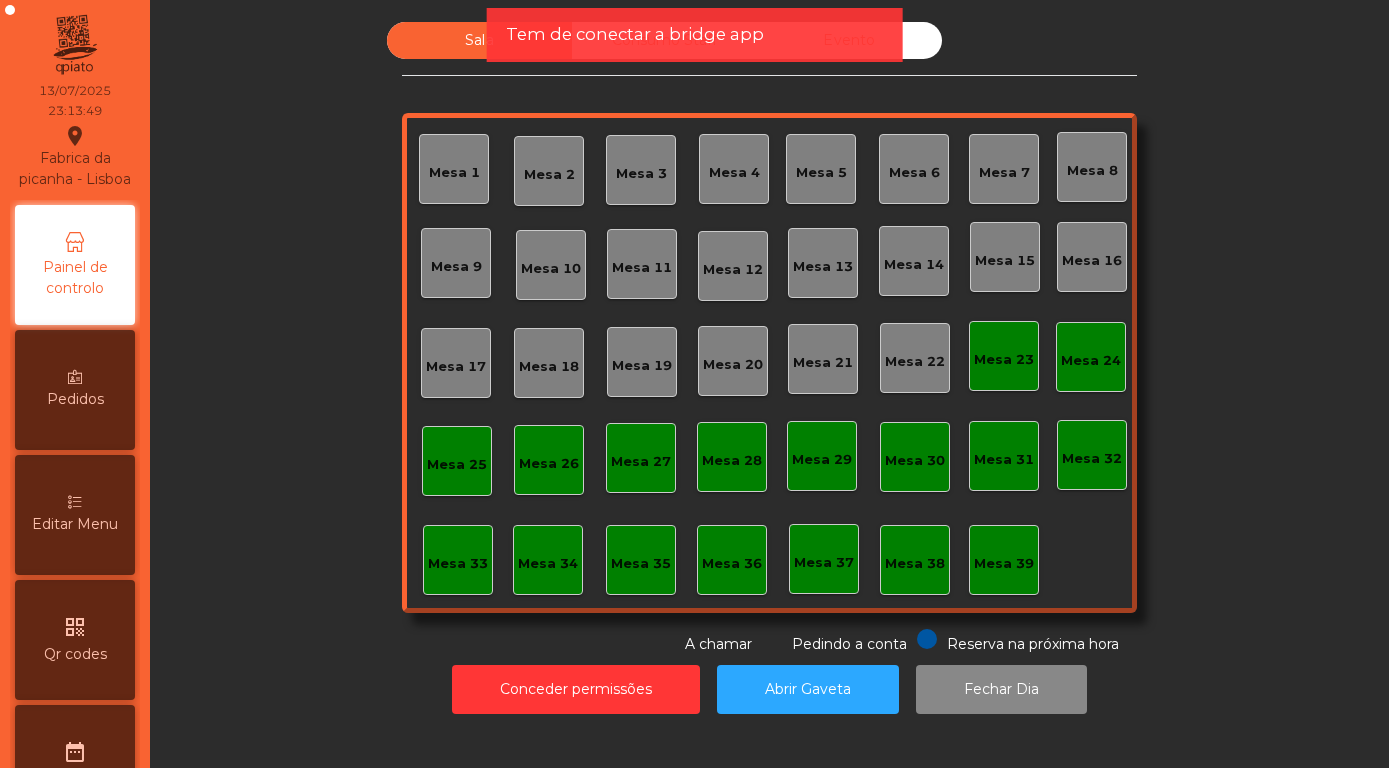 click on "Evento" 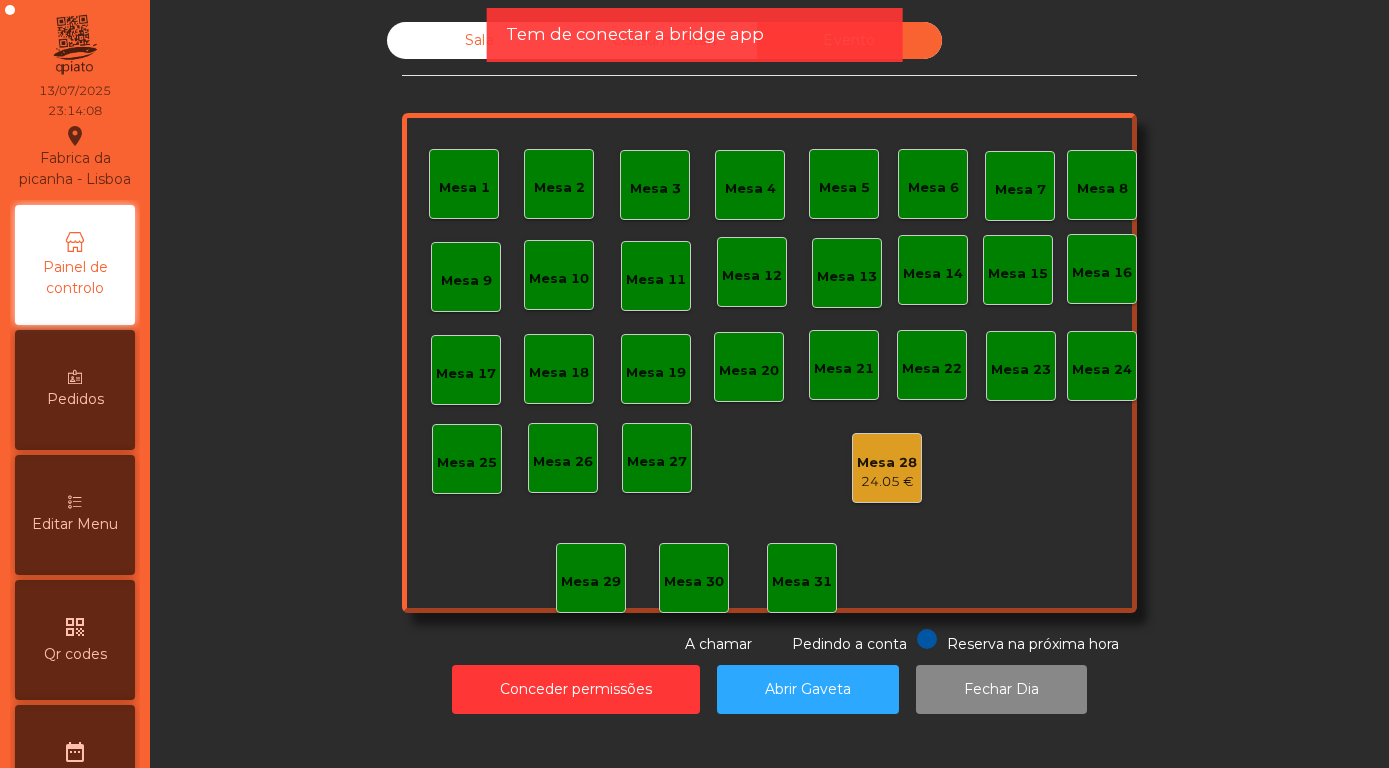 click on "Mesa 28" 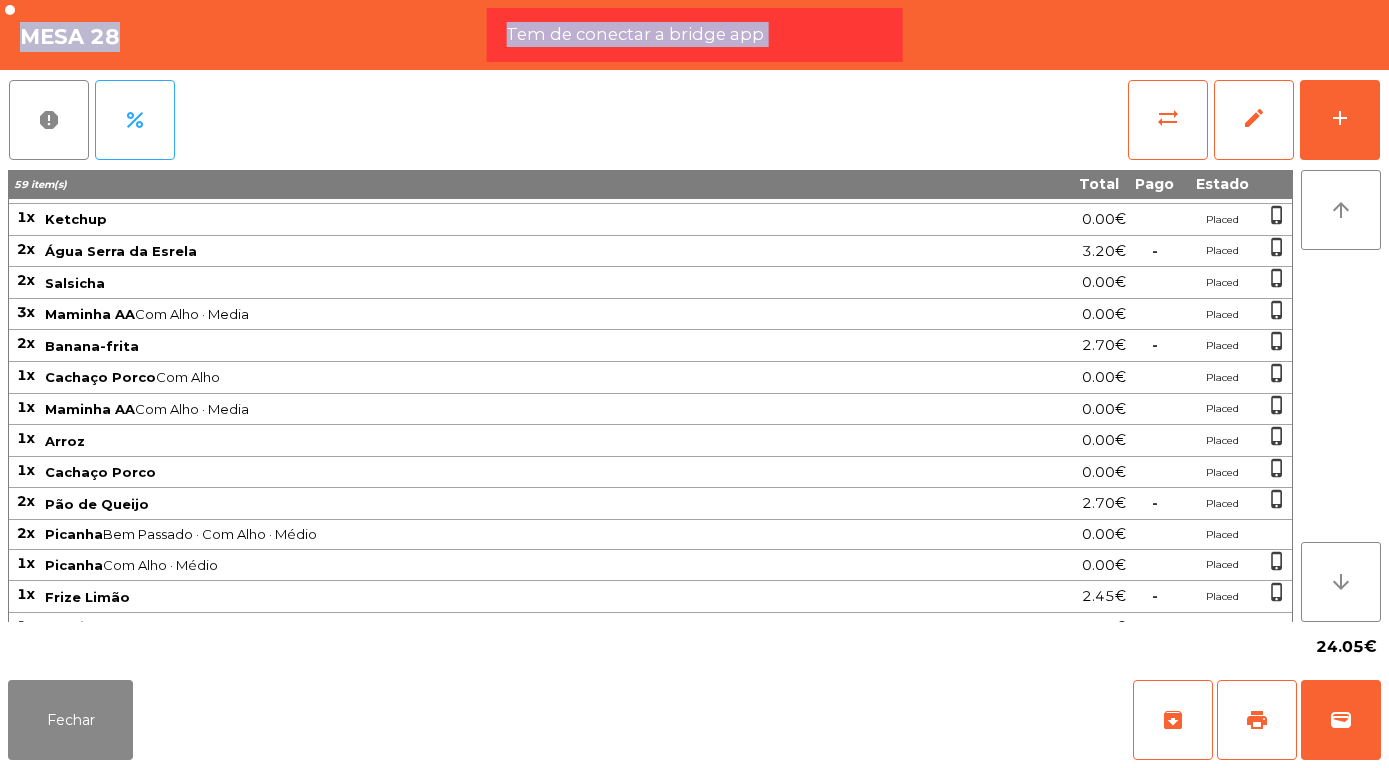 scroll, scrollTop: 540, scrollLeft: 0, axis: vertical 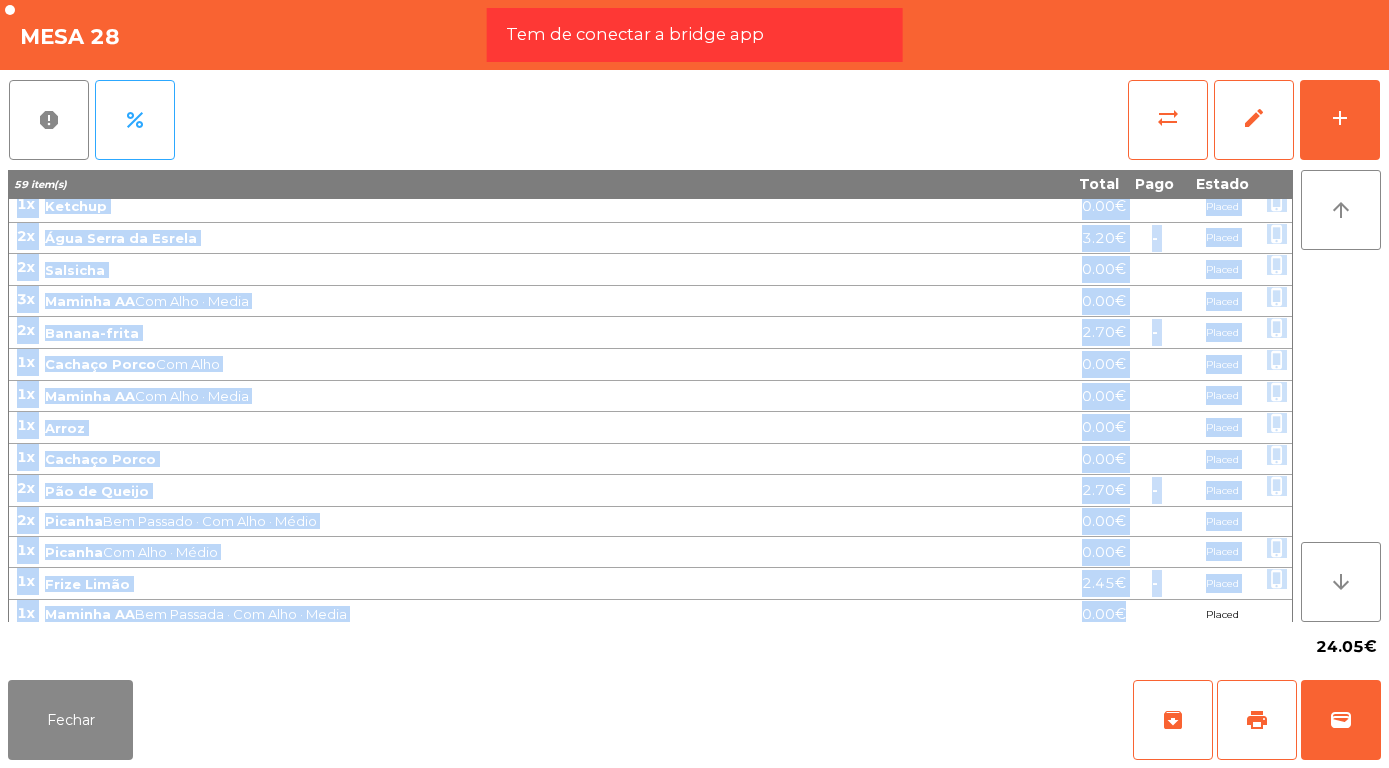 drag, startPoint x: 17, startPoint y: 212, endPoint x: 1124, endPoint y: 605, distance: 1174.6906 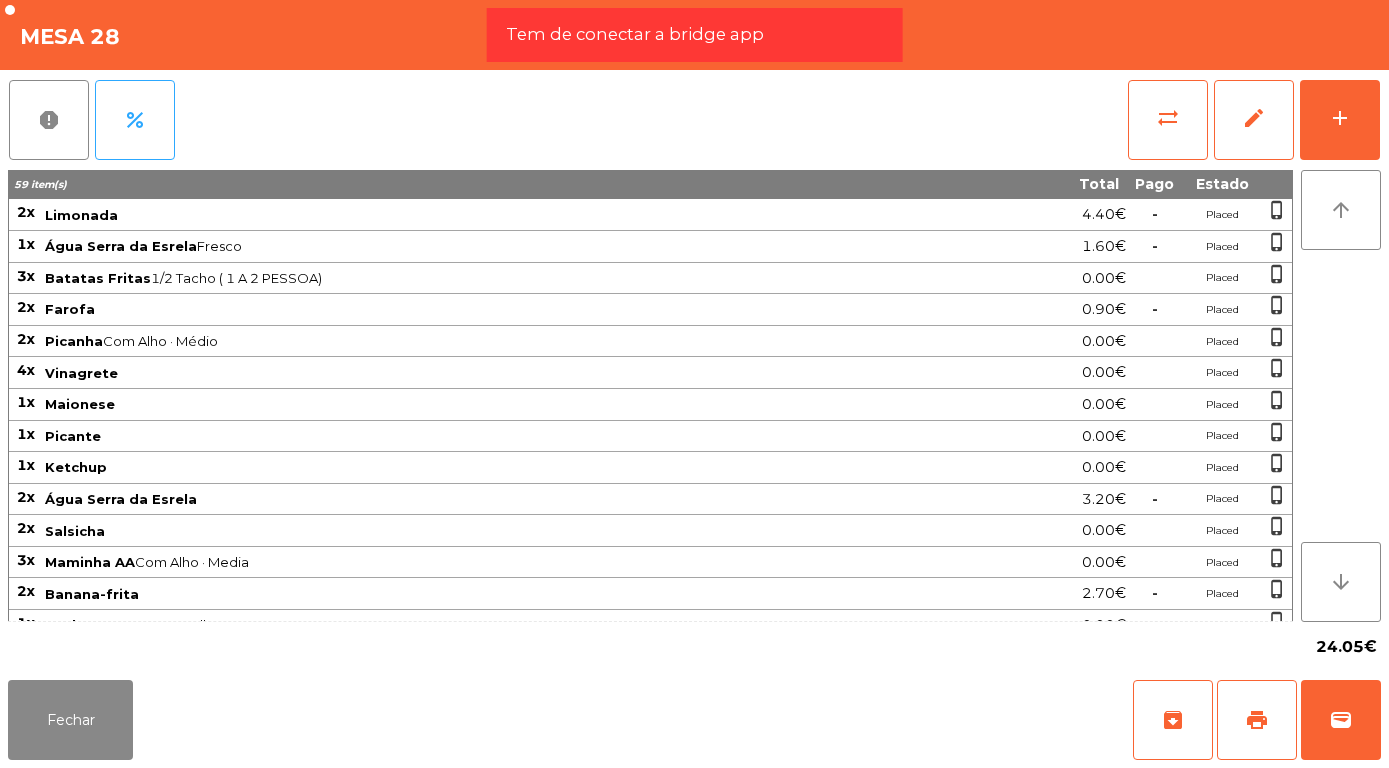 scroll, scrollTop: 541, scrollLeft: 0, axis: vertical 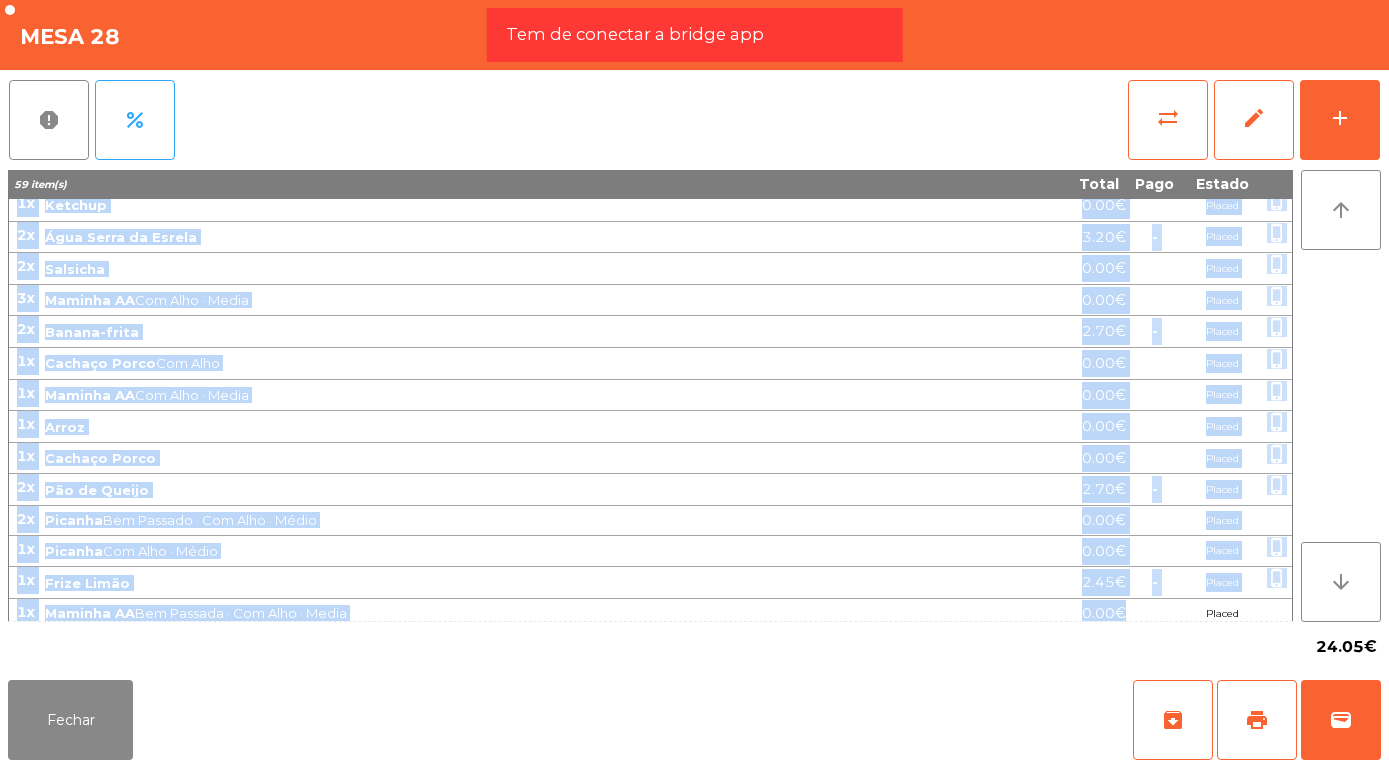 drag, startPoint x: 19, startPoint y: 215, endPoint x: 1136, endPoint y: 616, distance: 1186.7982 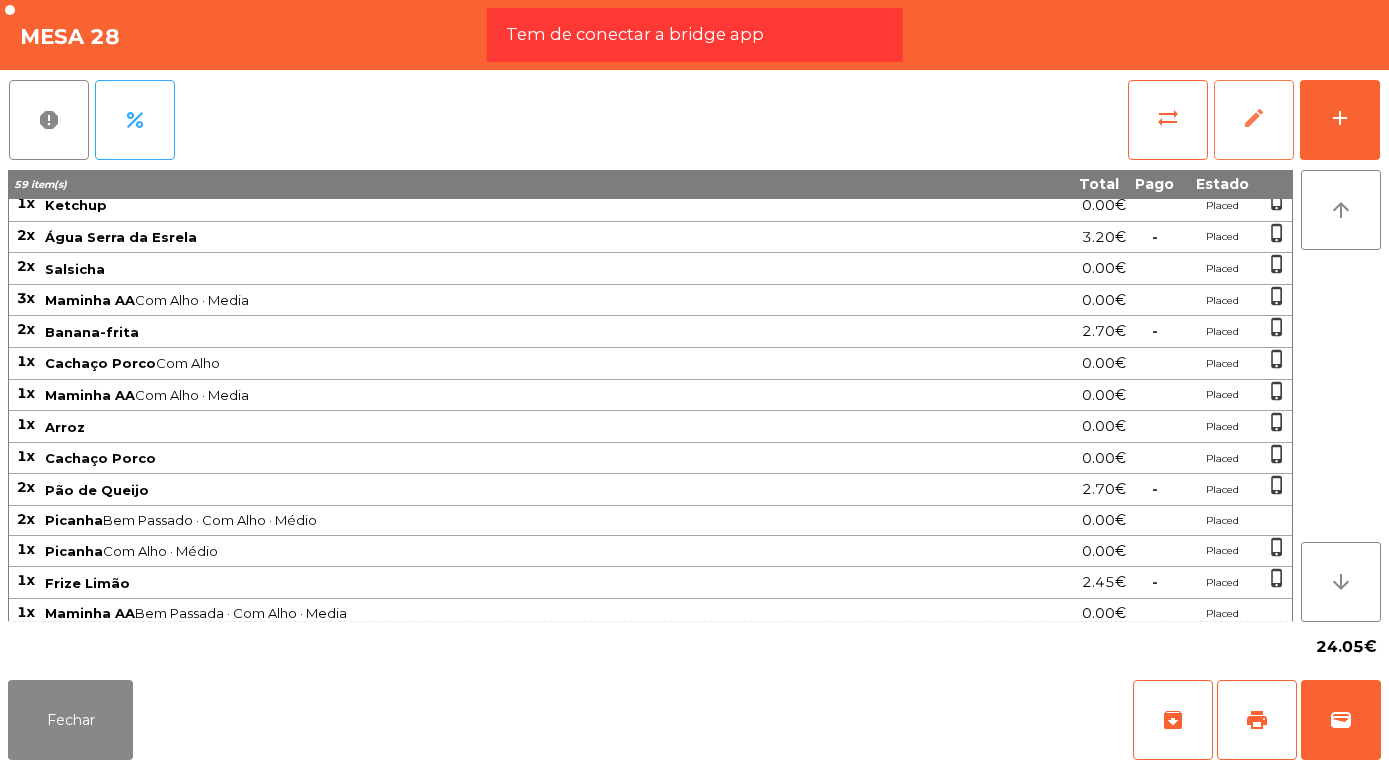 click on "edit" 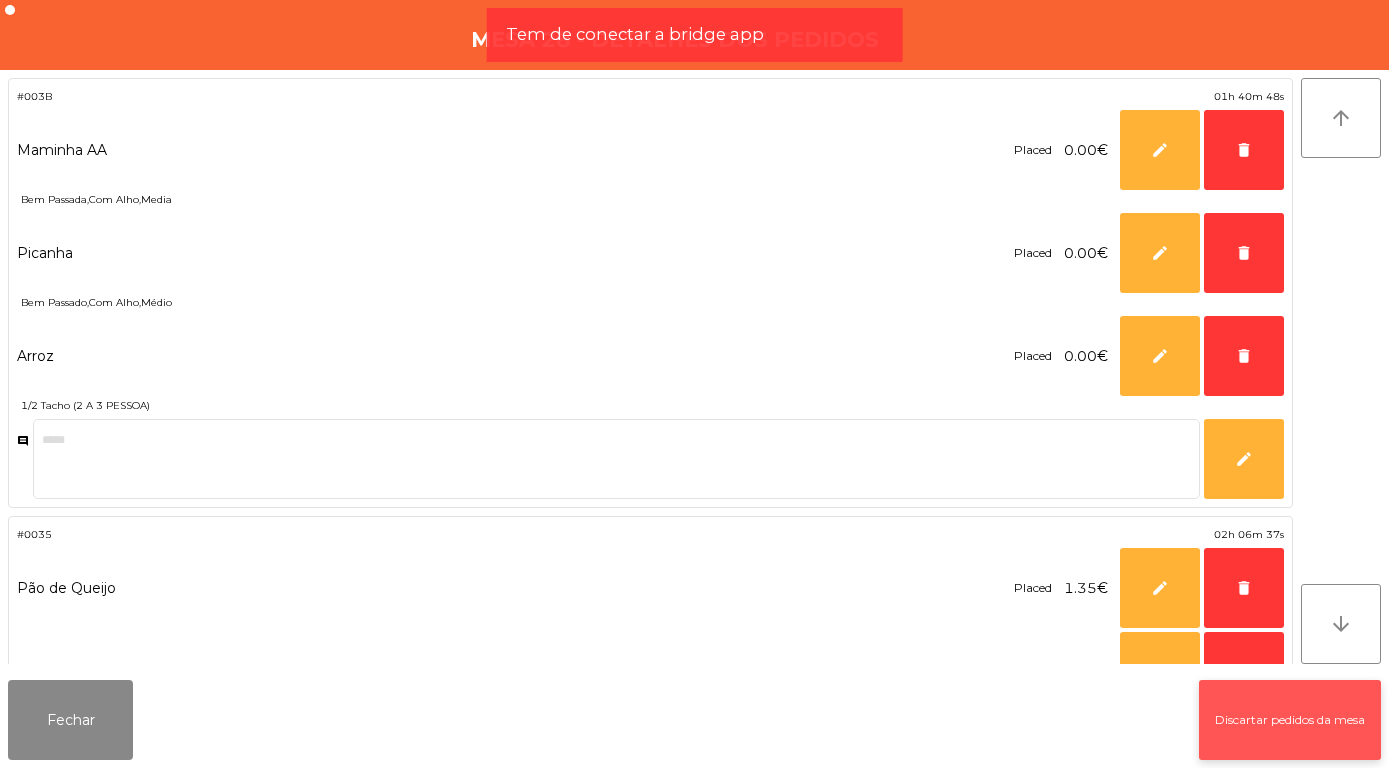 click on "Discartar pedidos da mesa" 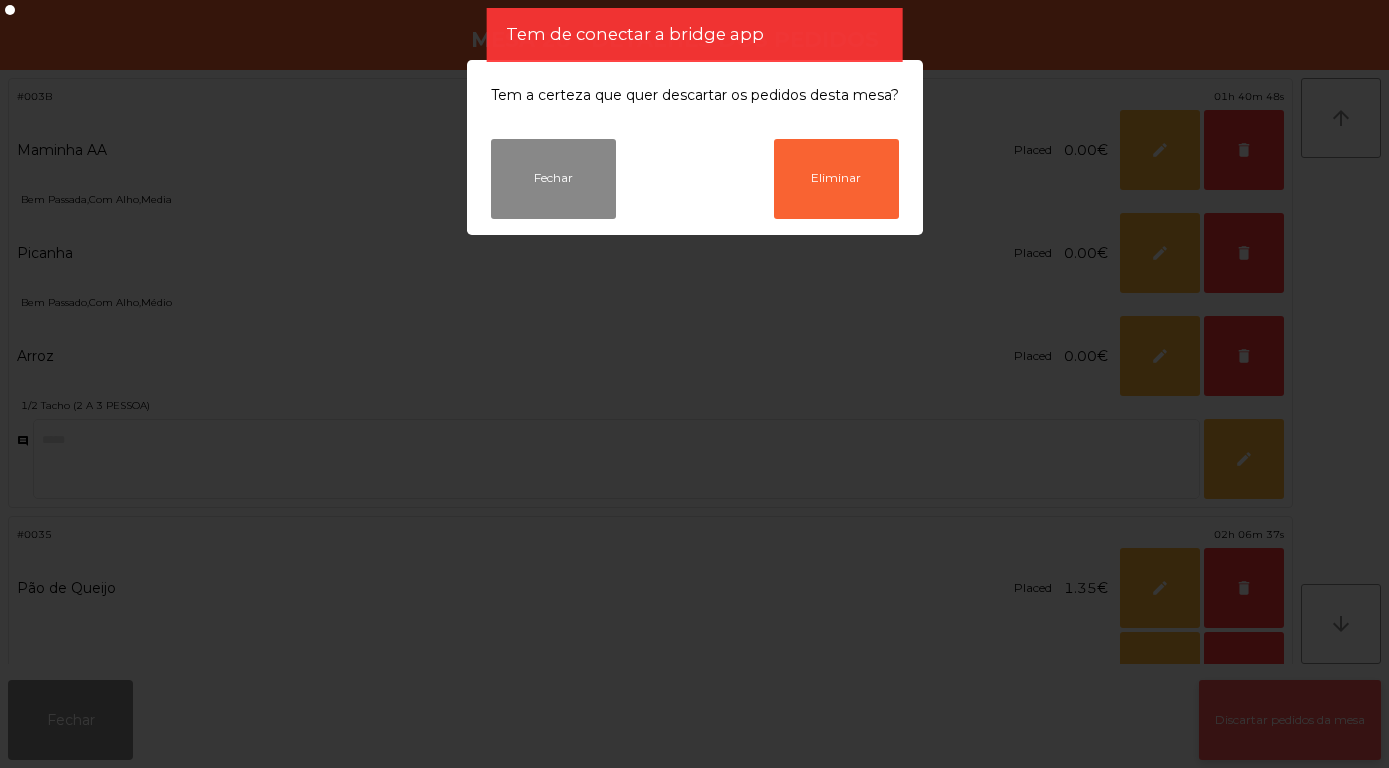 scroll, scrollTop: 541, scrollLeft: 0, axis: vertical 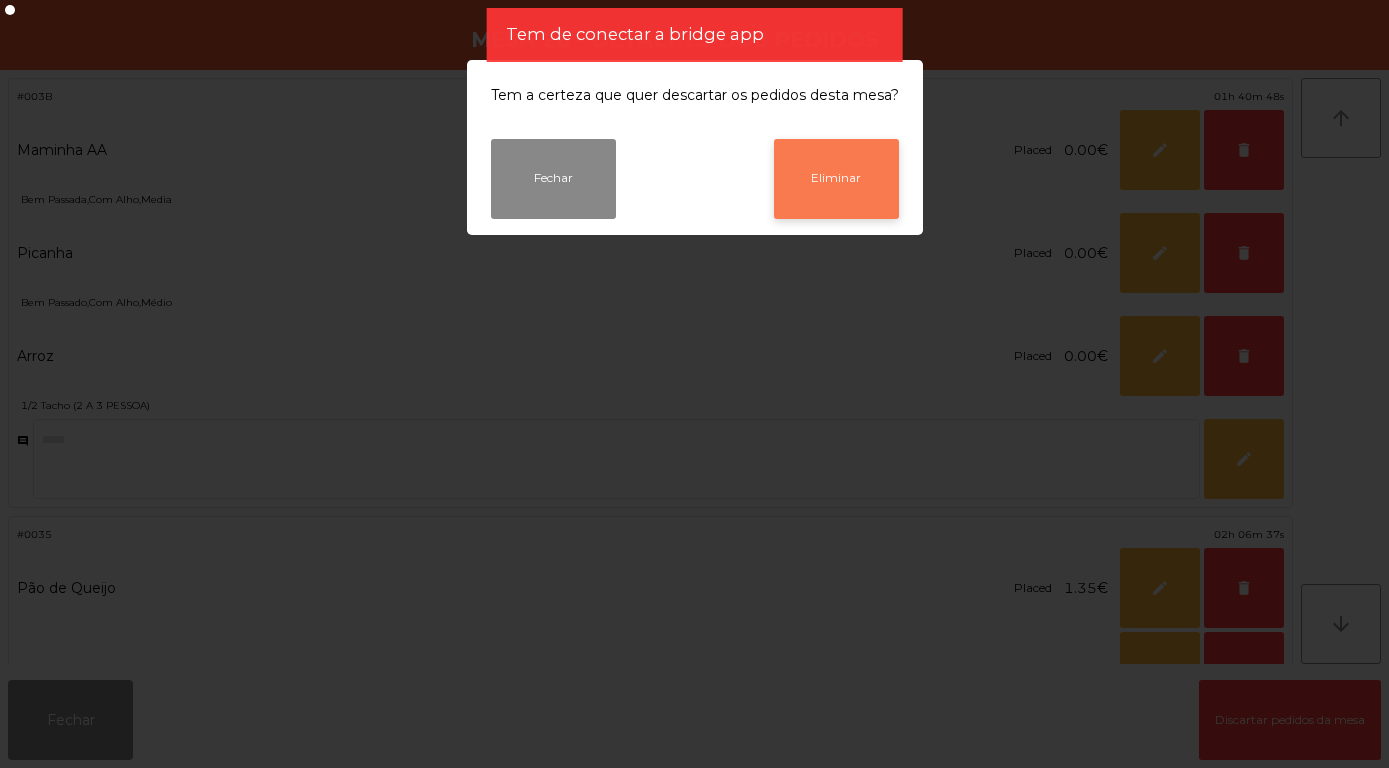 click on "Eliminar" 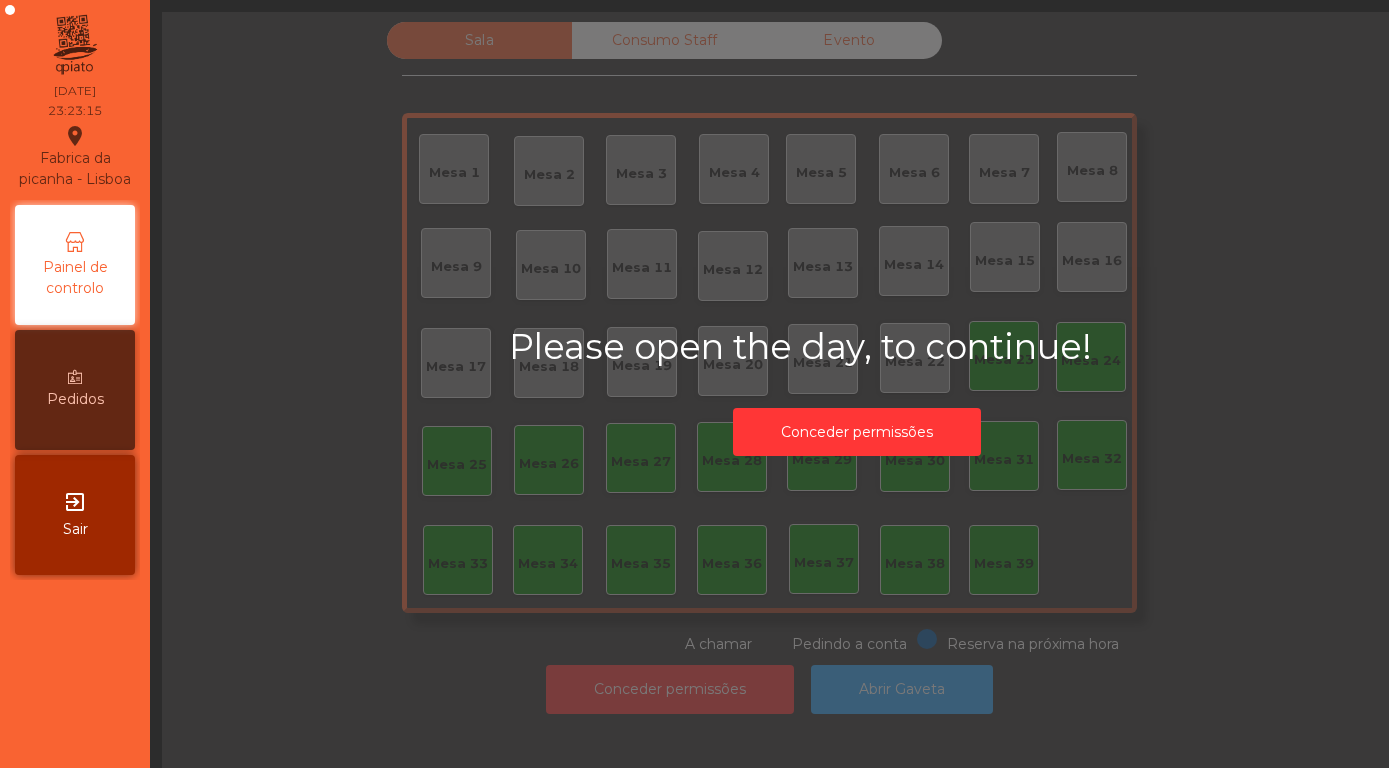 scroll, scrollTop: 0, scrollLeft: 0, axis: both 